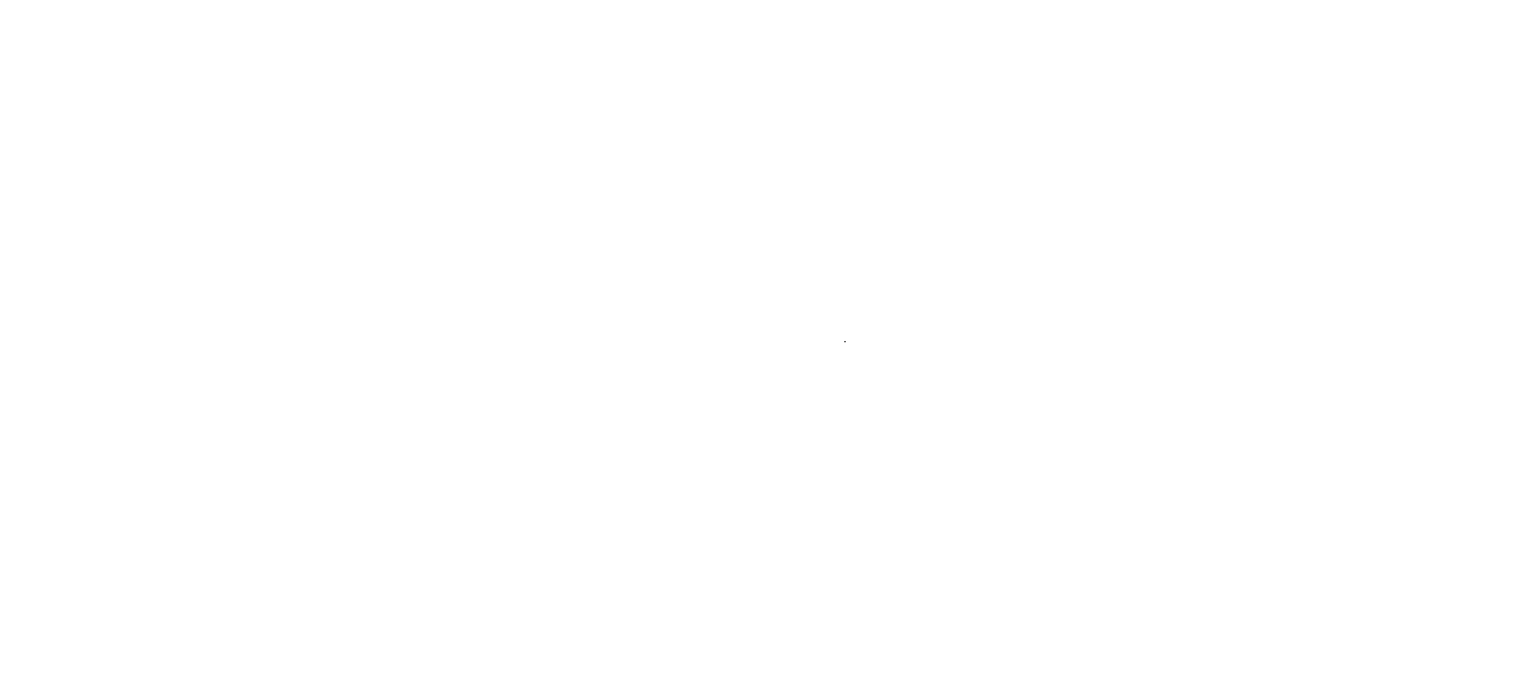 scroll, scrollTop: 0, scrollLeft: 0, axis: both 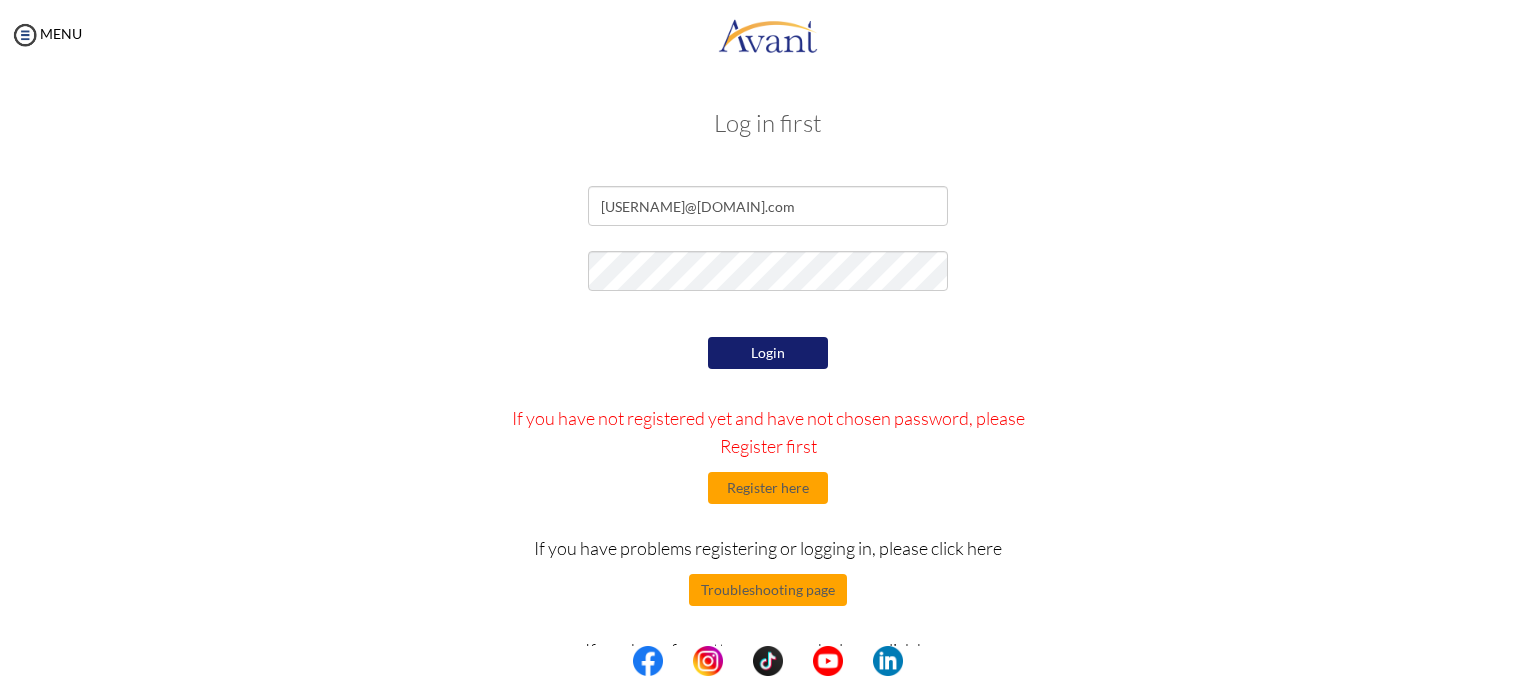 click on "Login" at bounding box center (768, 353) 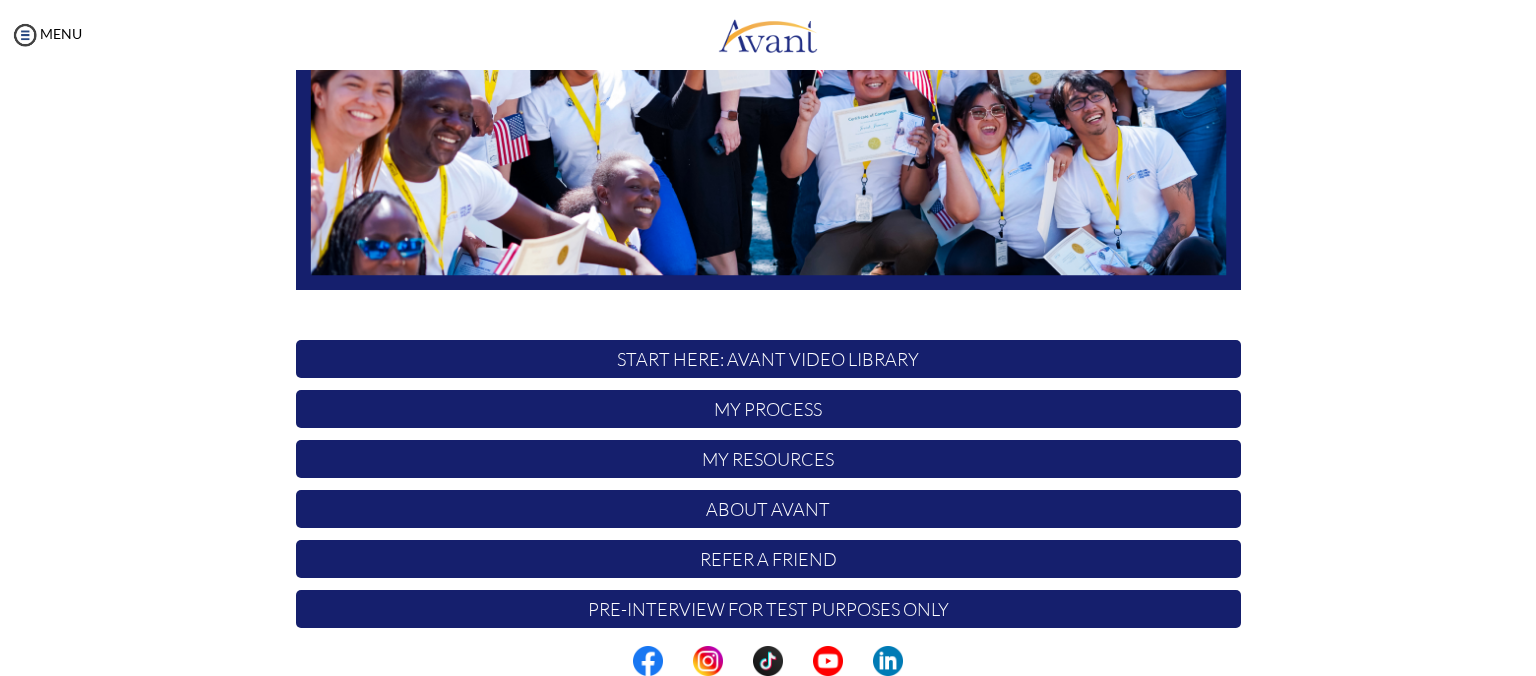scroll, scrollTop: 434, scrollLeft: 0, axis: vertical 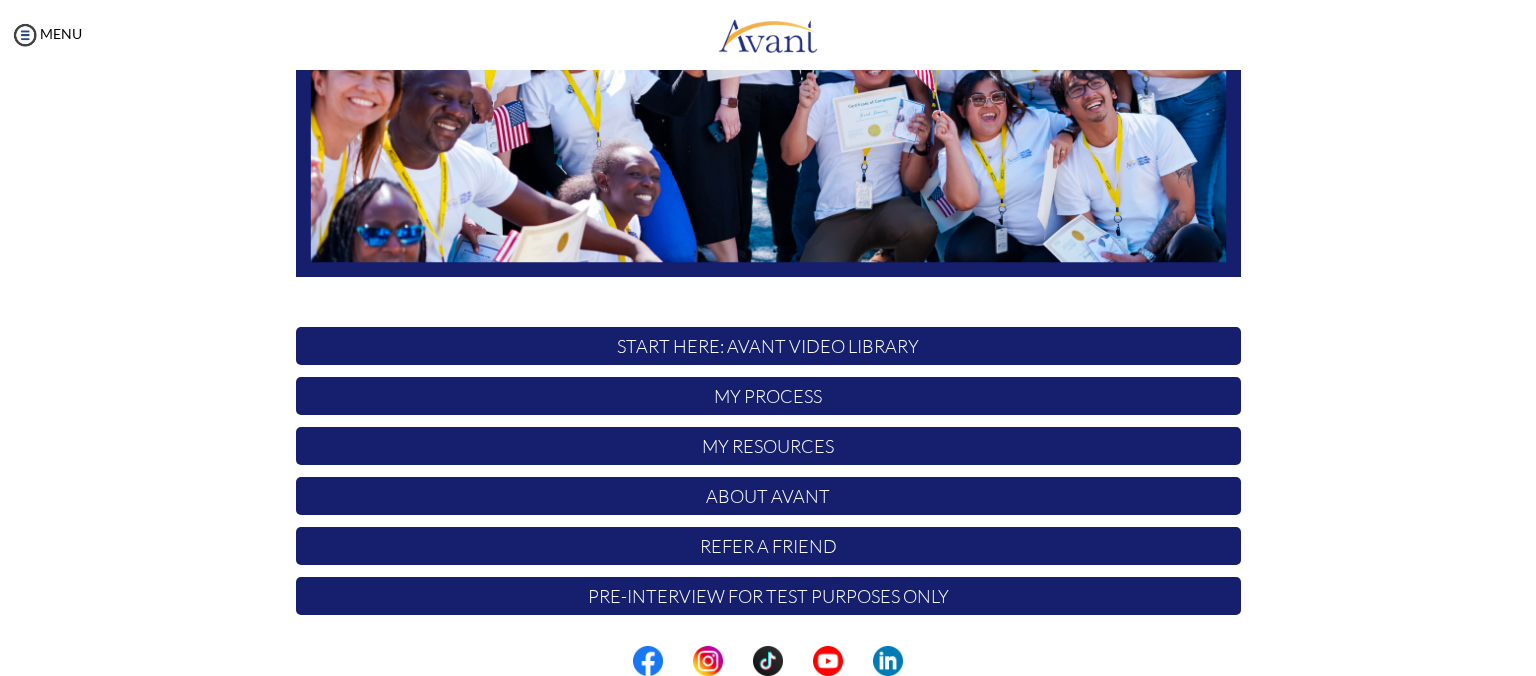 click on "Pre-Interview for test purposes only" at bounding box center (768, 596) 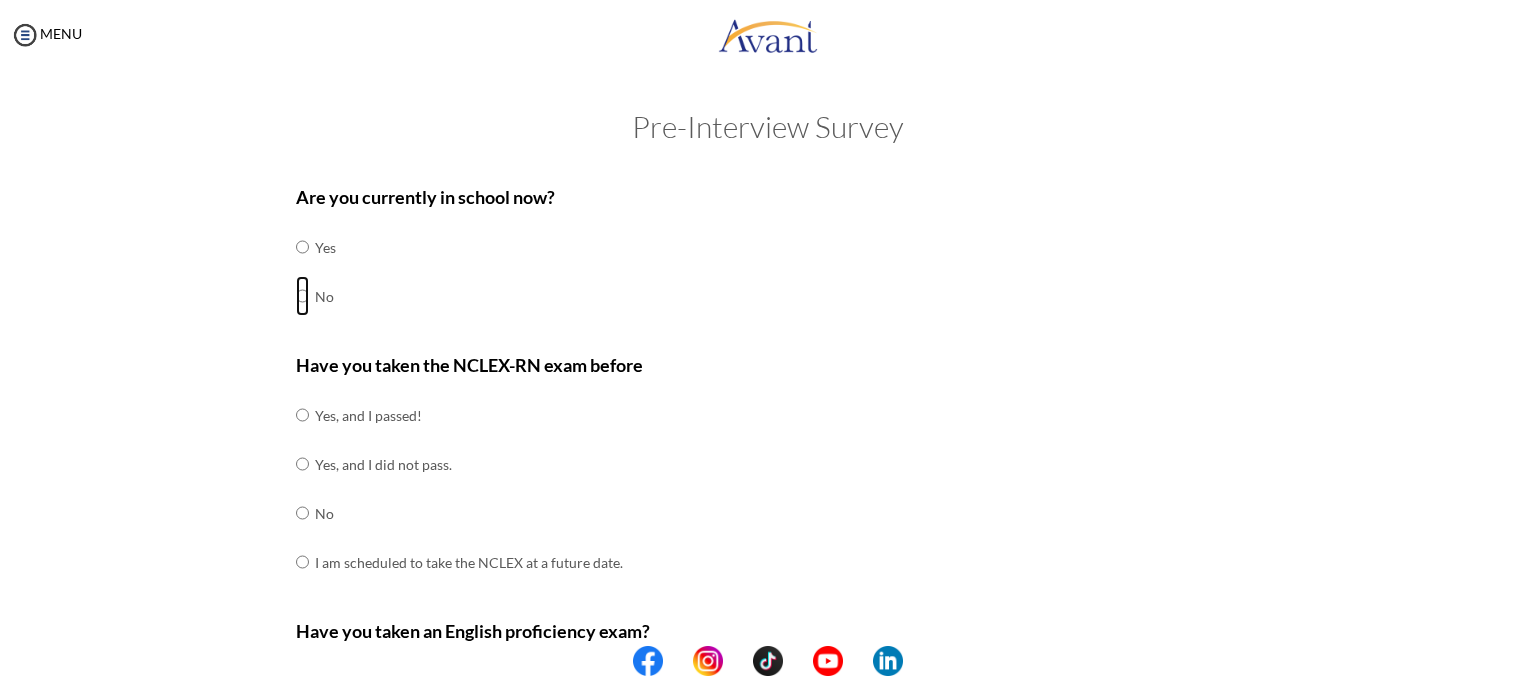 click at bounding box center (302, 247) 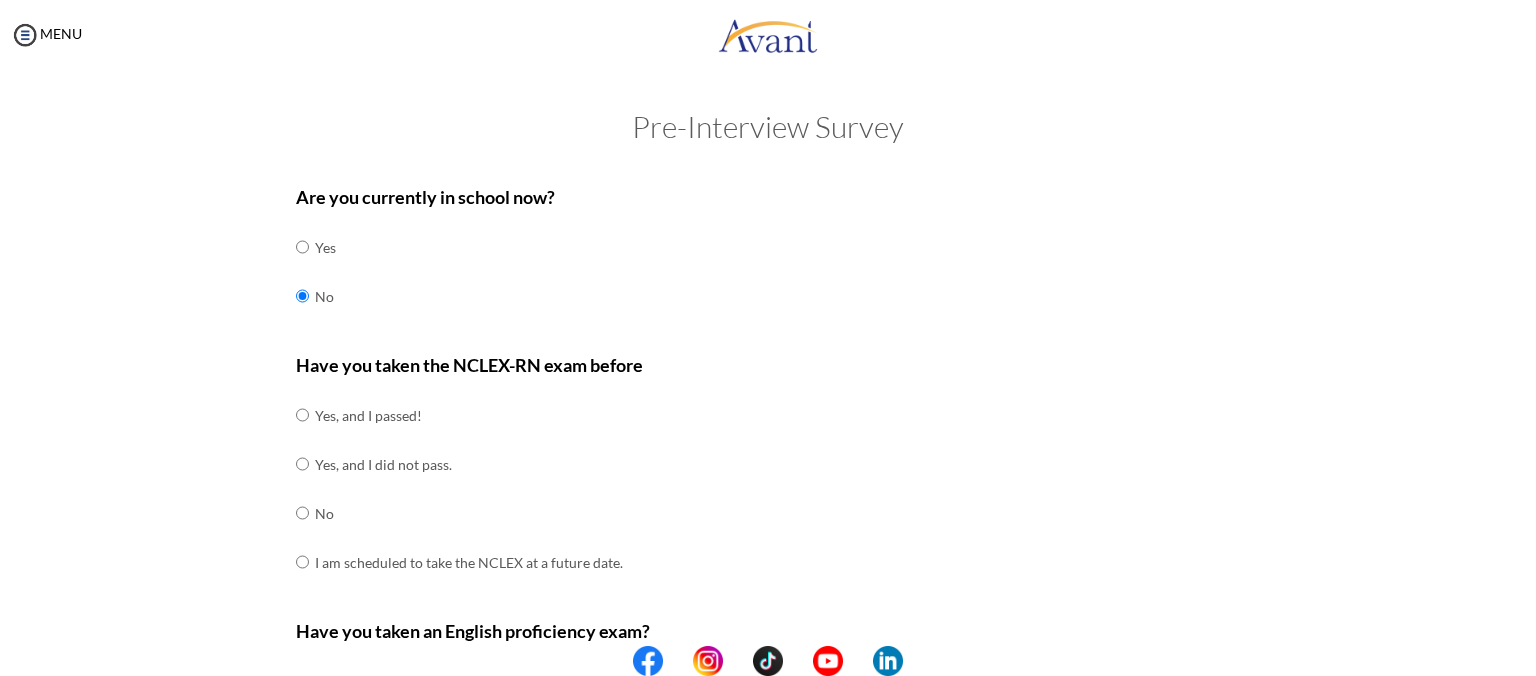 click on "Are you currently in school now?
Yes
No
Have you taken the NCLEX-RN exam before
Yes, and I passed!
Yes, and I did not pass.
No
I am scheduled to take the NCLEX at a future date.
Please share how many times you took the NCLEX and the dates you took each attempt.
When are you scheduled to take the NCLEX?
Have you taken an English proficiency exam? For example: IELTS, TOEFL, PTE, OET, etc.
Yes
No" at bounding box center [768, 701] 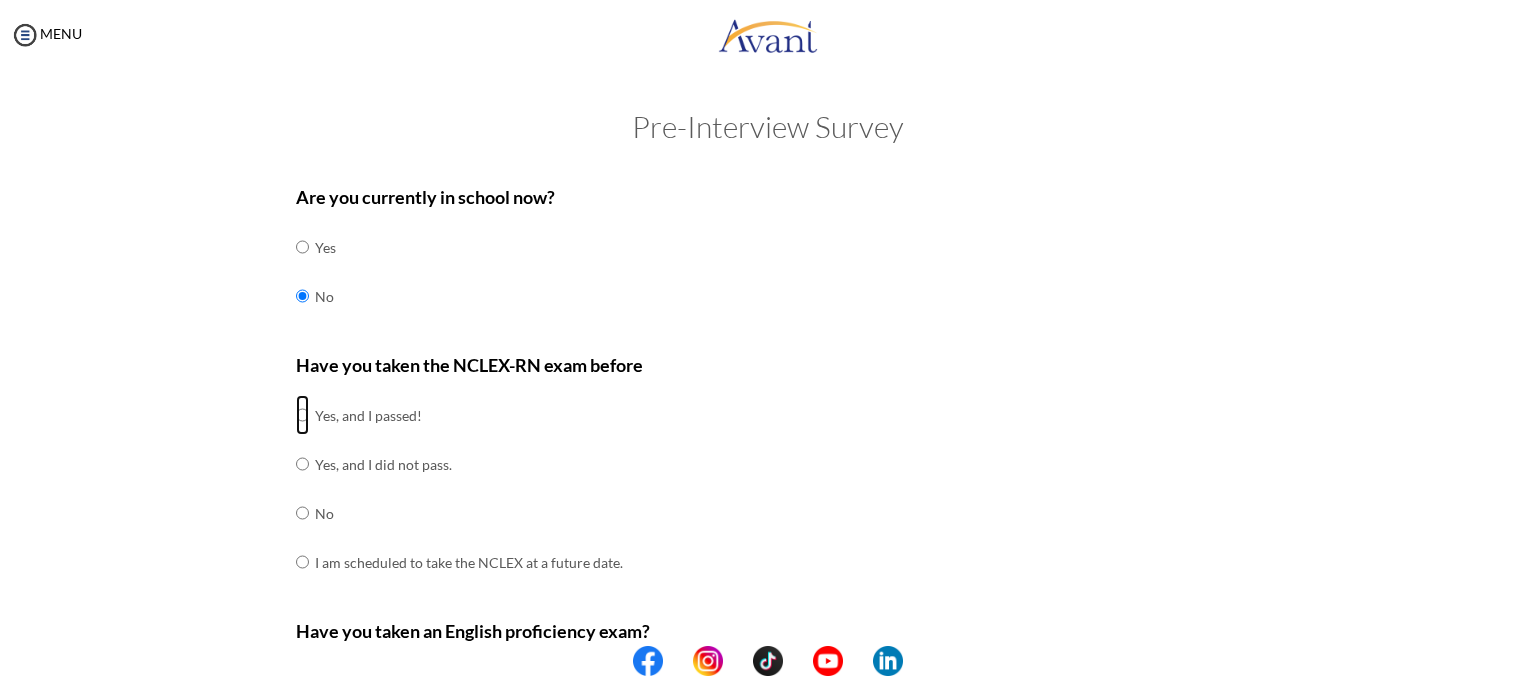 click at bounding box center (302, 415) 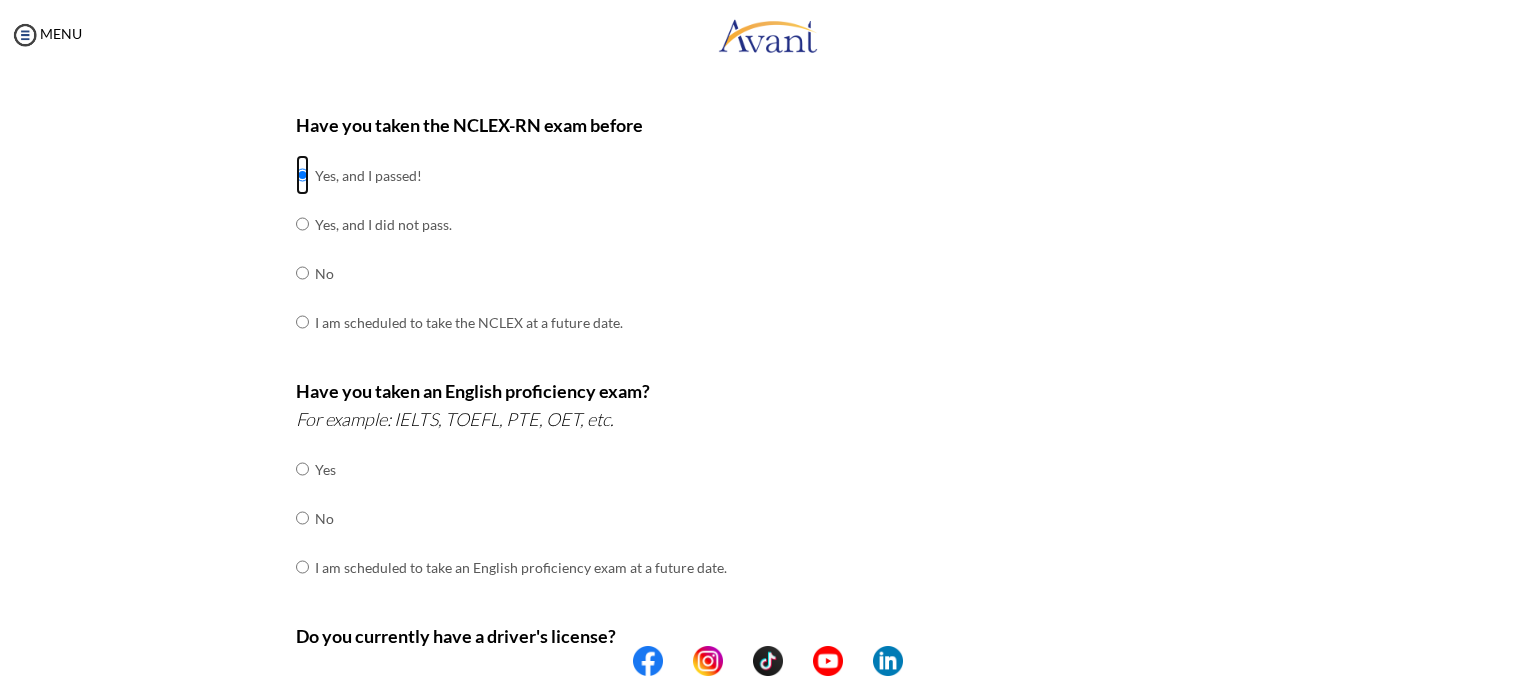 scroll, scrollTop: 242, scrollLeft: 0, axis: vertical 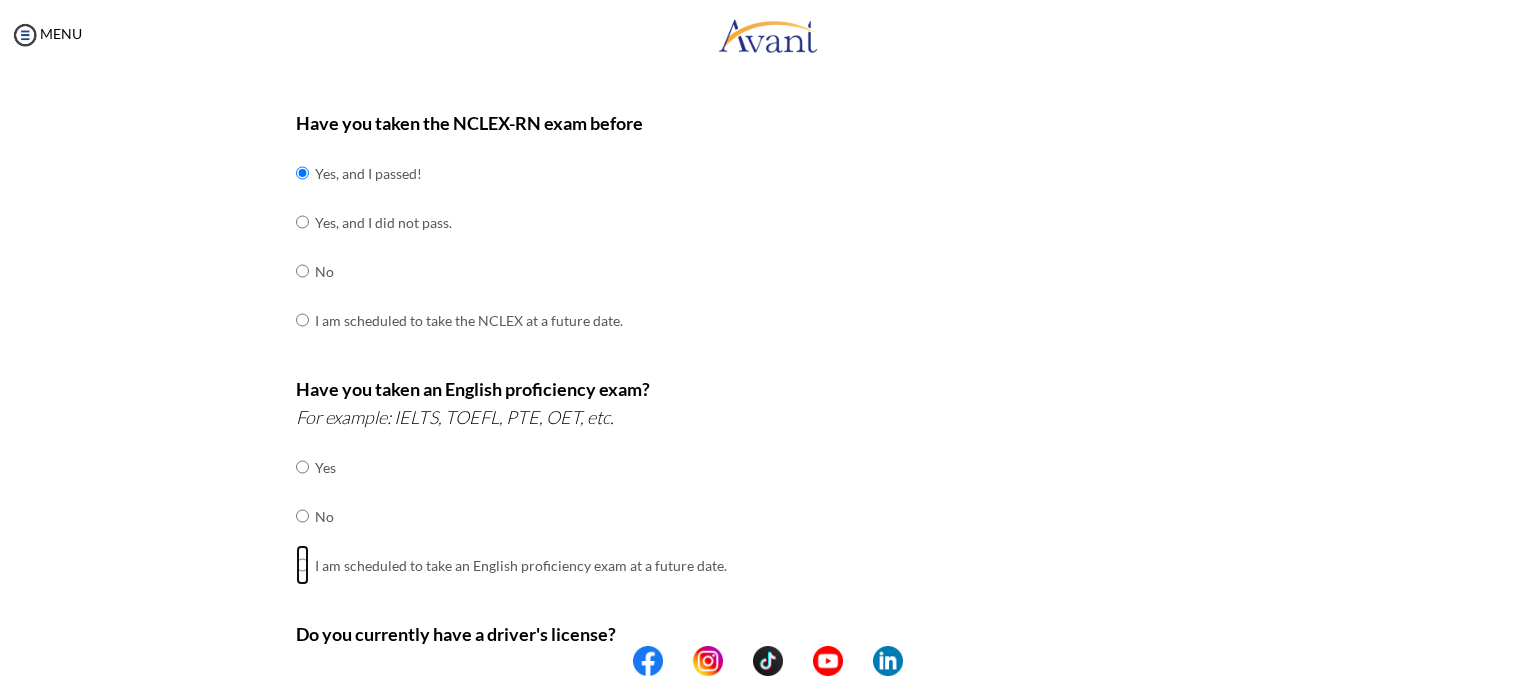 click at bounding box center [302, 467] 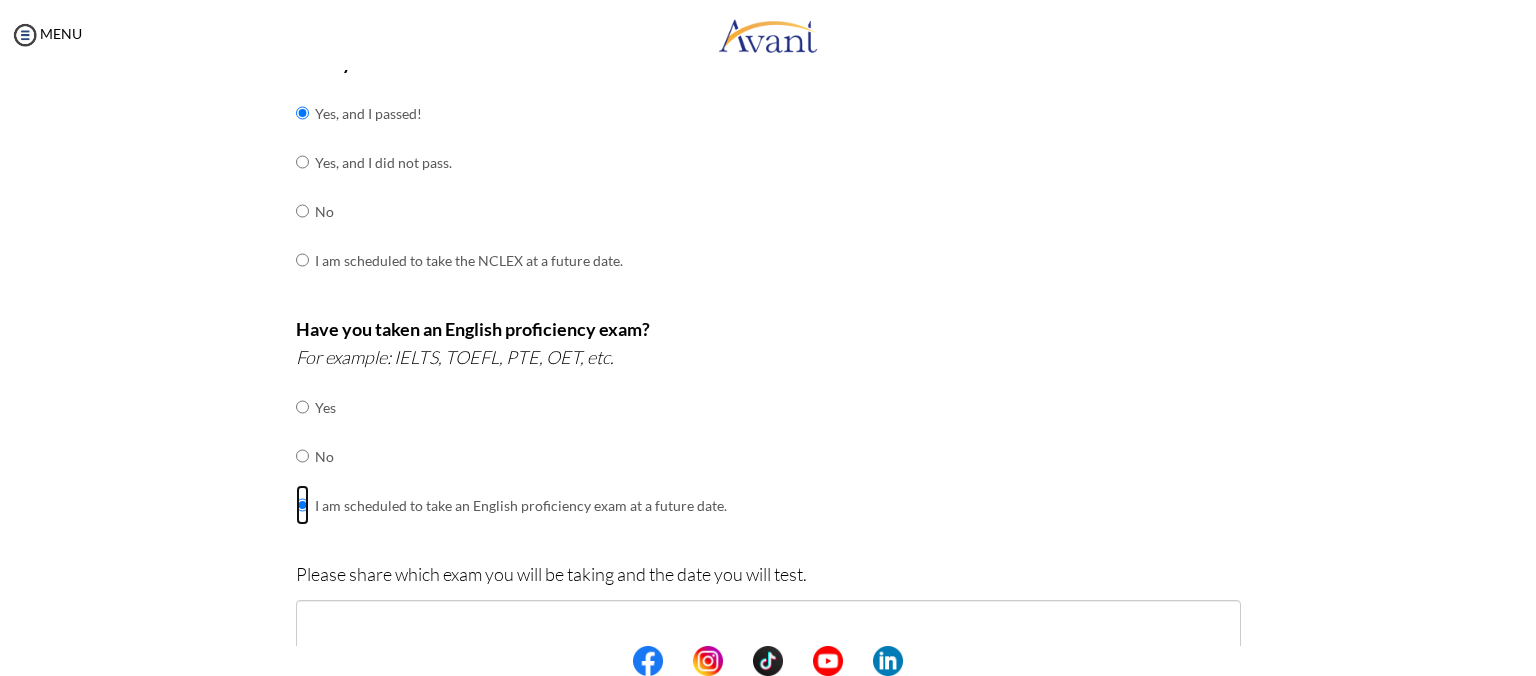 scroll, scrollTop: 274, scrollLeft: 0, axis: vertical 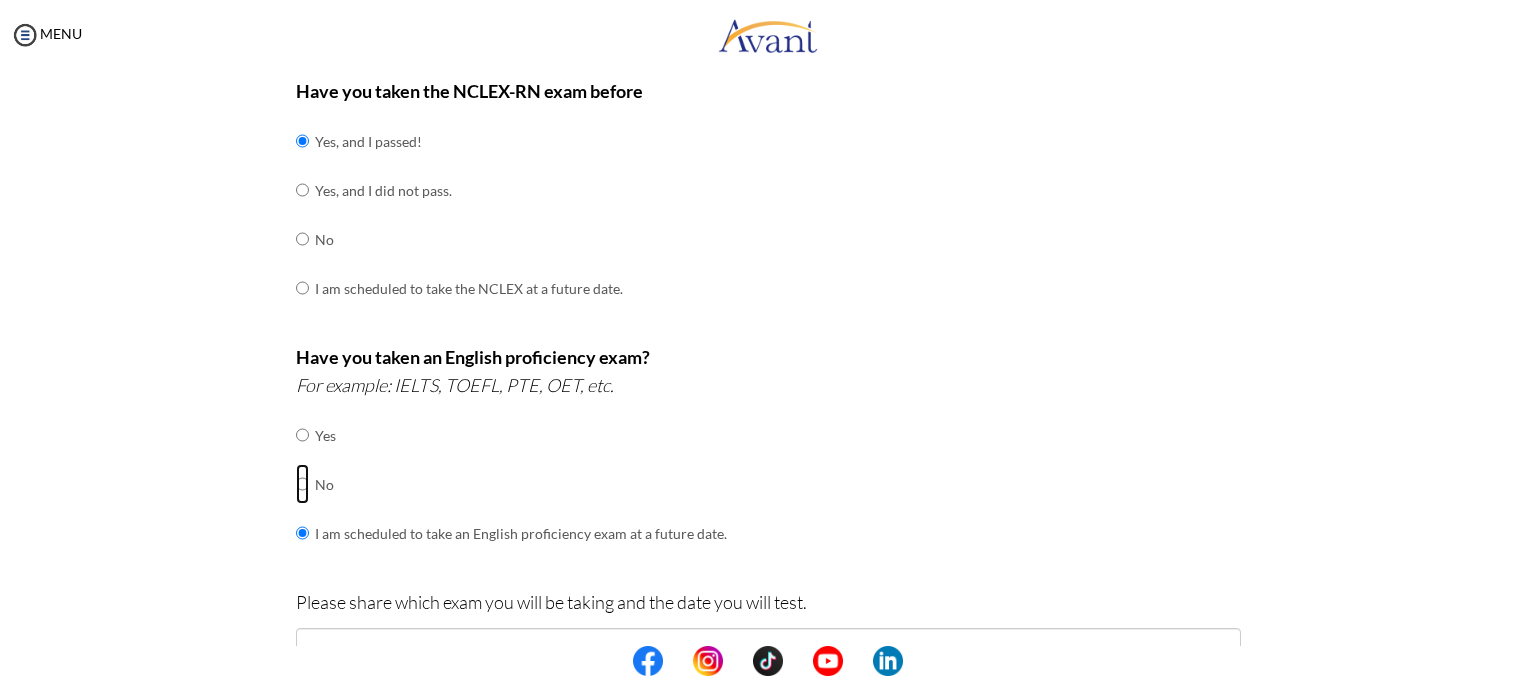 click at bounding box center [302, 435] 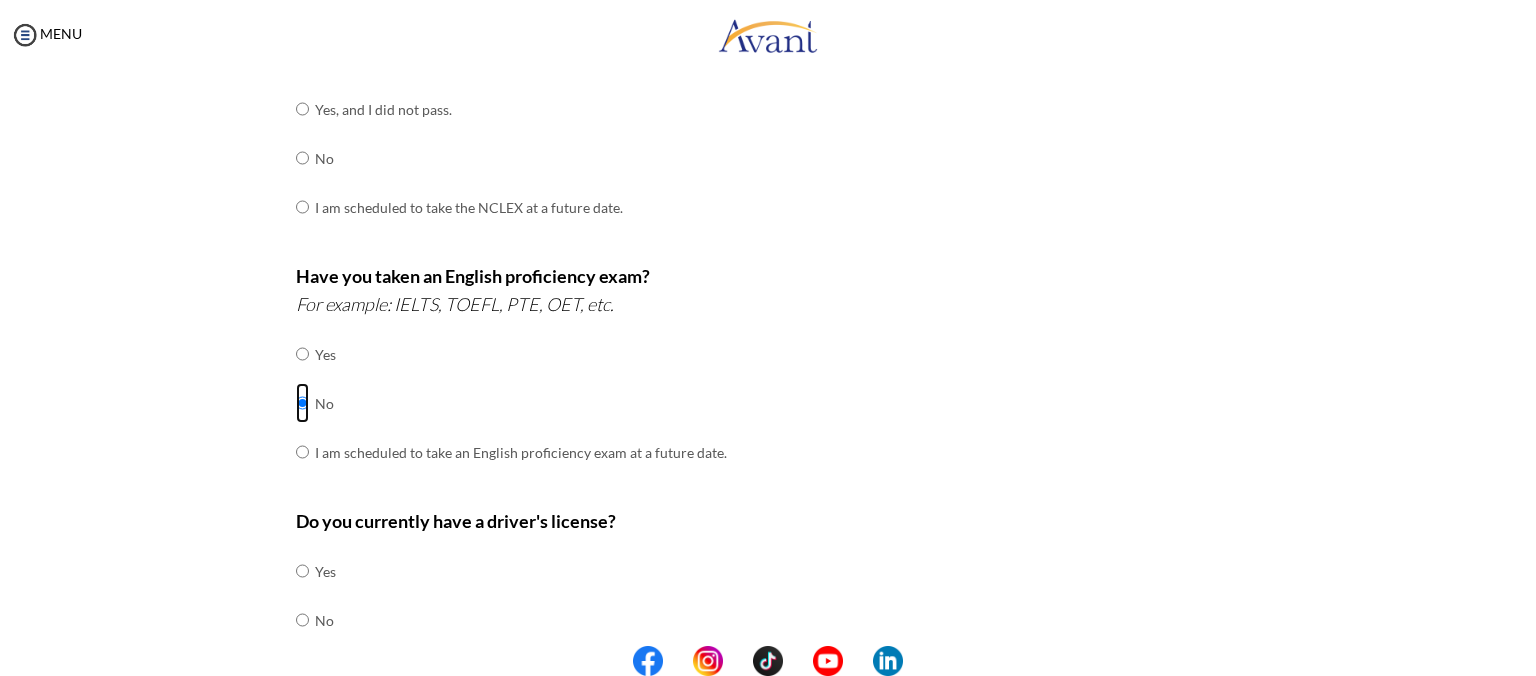 scroll, scrollTop: 370, scrollLeft: 0, axis: vertical 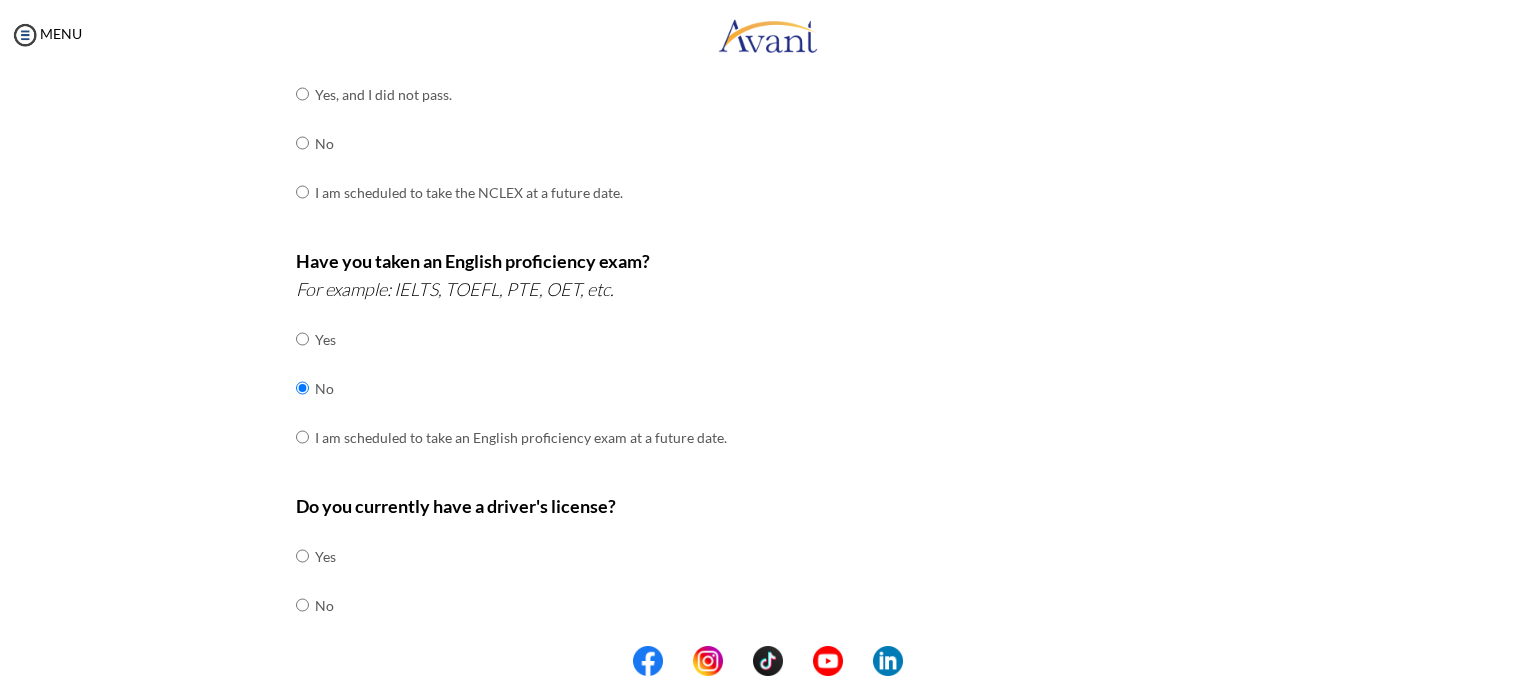 click at bounding box center [312, 605] 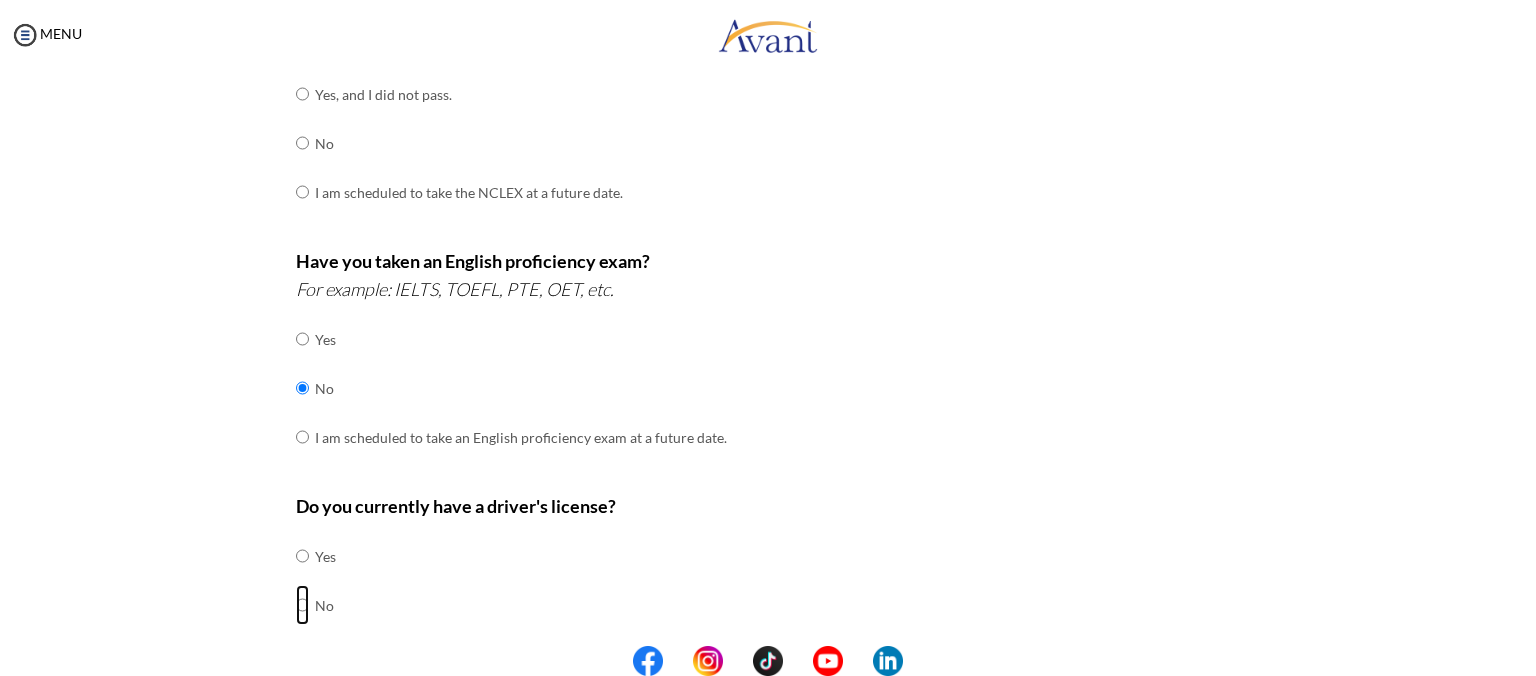 click at bounding box center [302, 556] 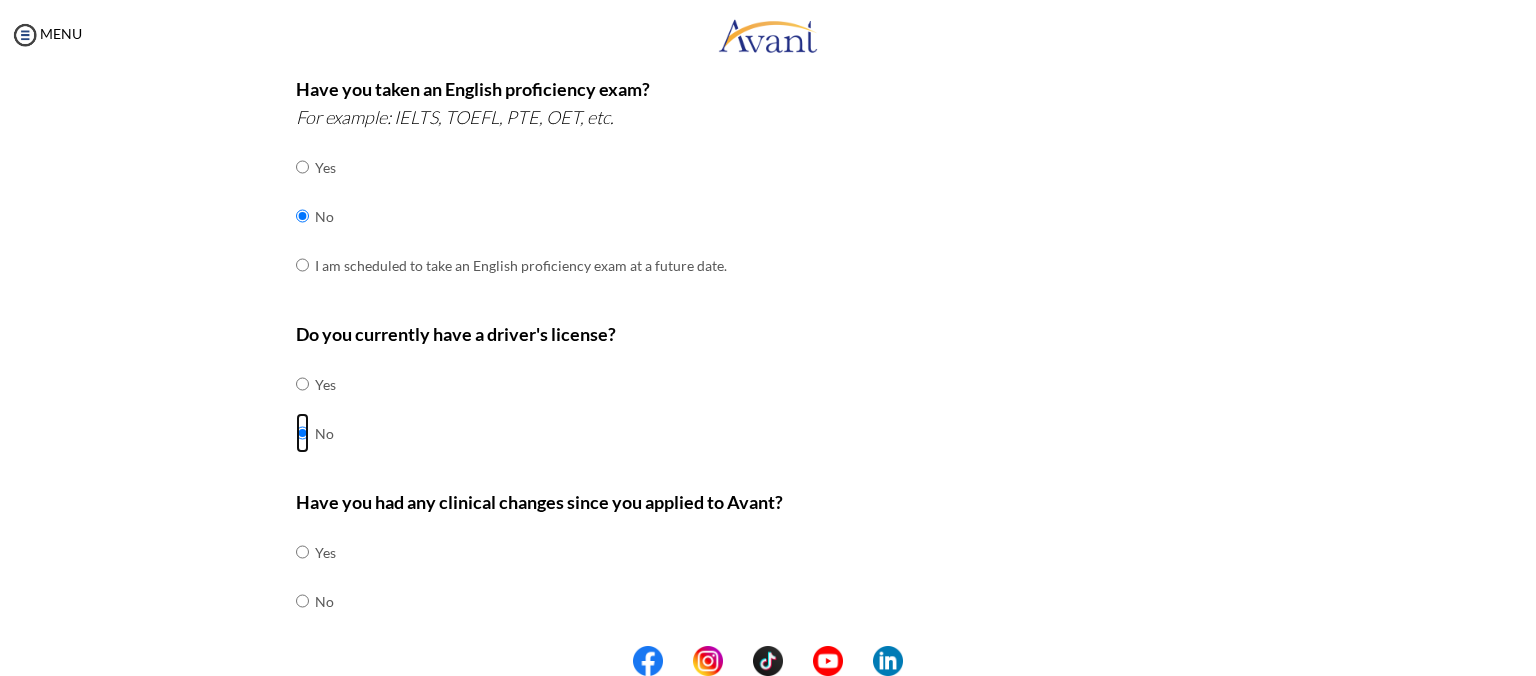 scroll, scrollTop: 543, scrollLeft: 0, axis: vertical 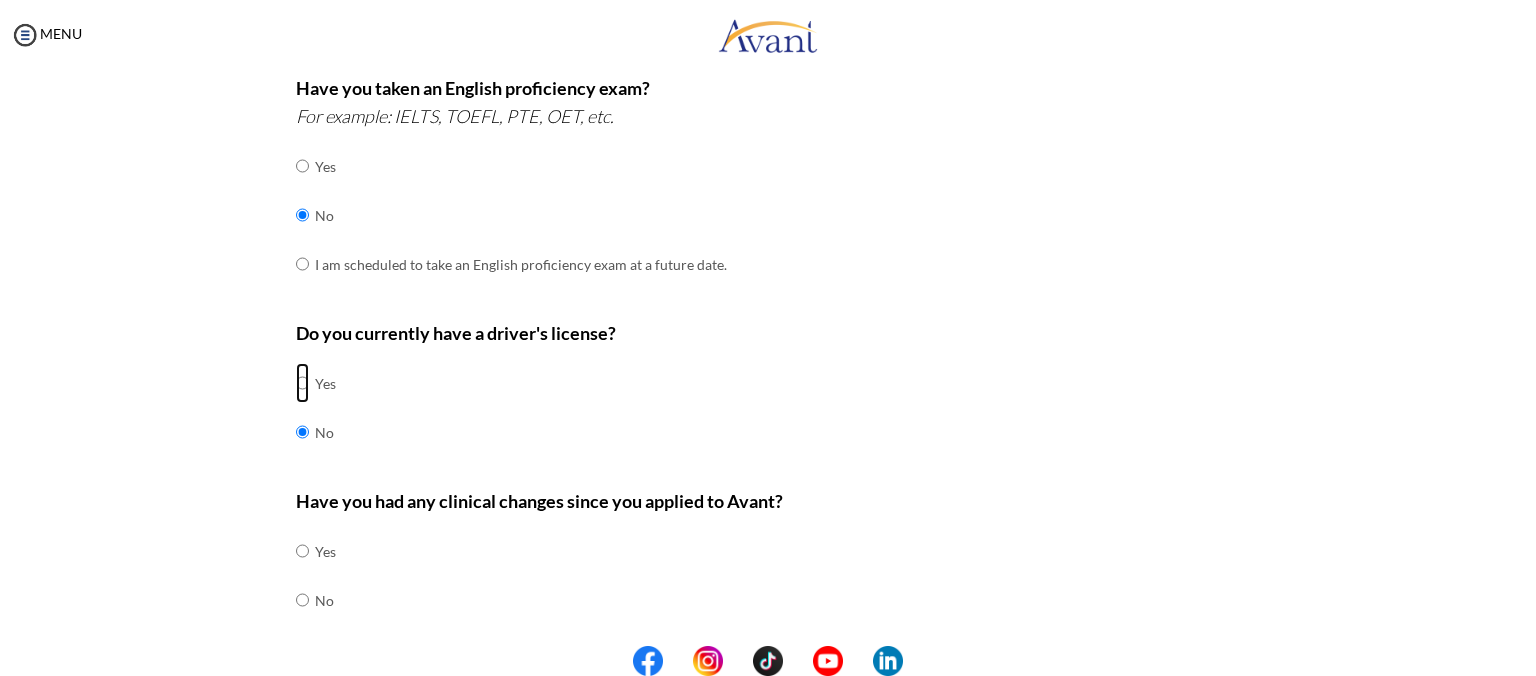 click at bounding box center [302, 383] 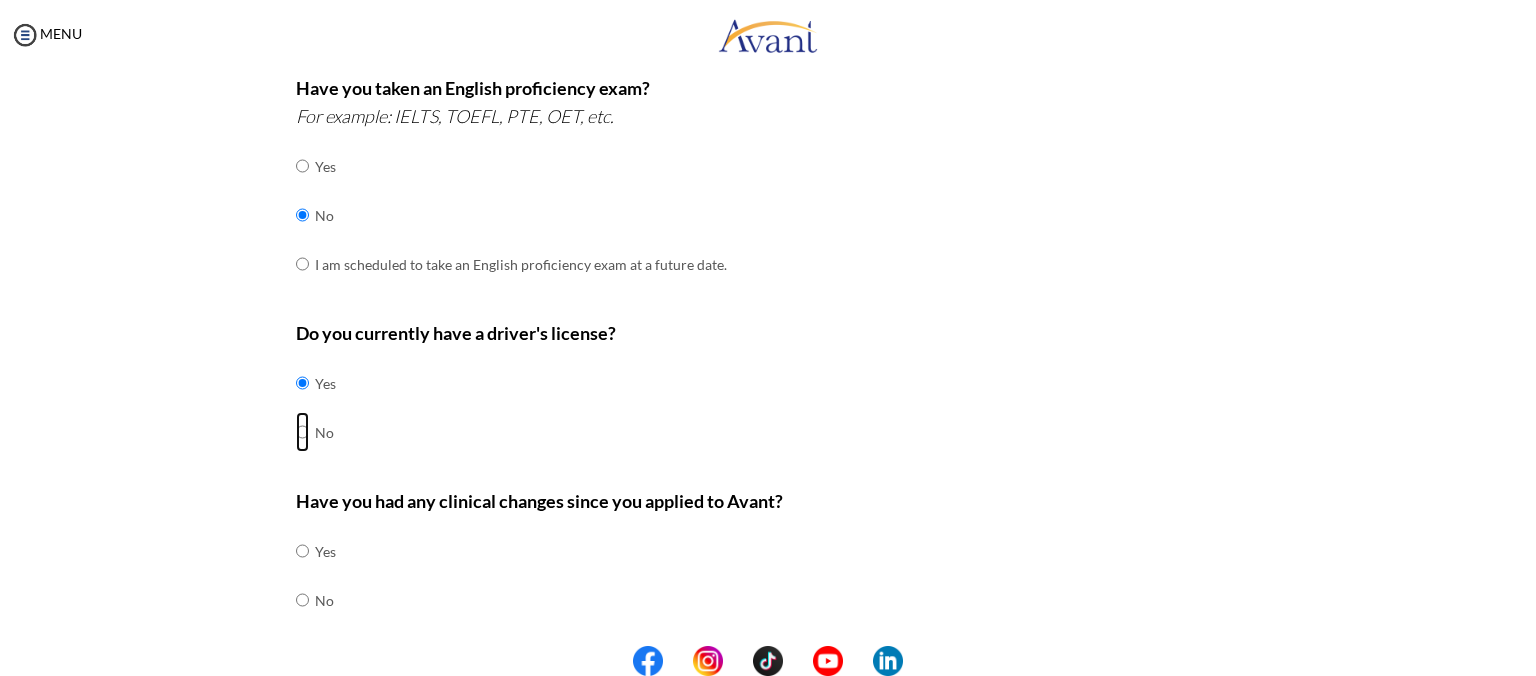 click at bounding box center (302, 383) 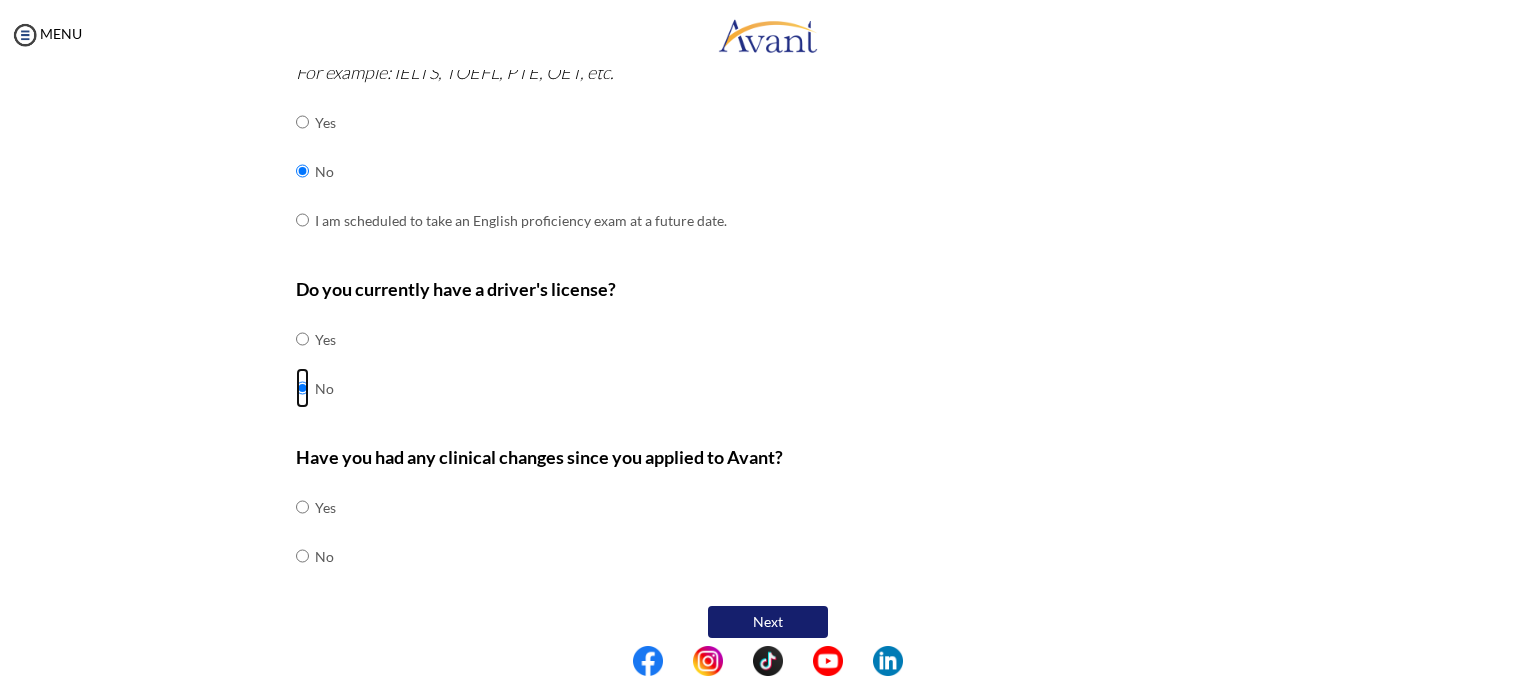 scroll, scrollTop: 588, scrollLeft: 0, axis: vertical 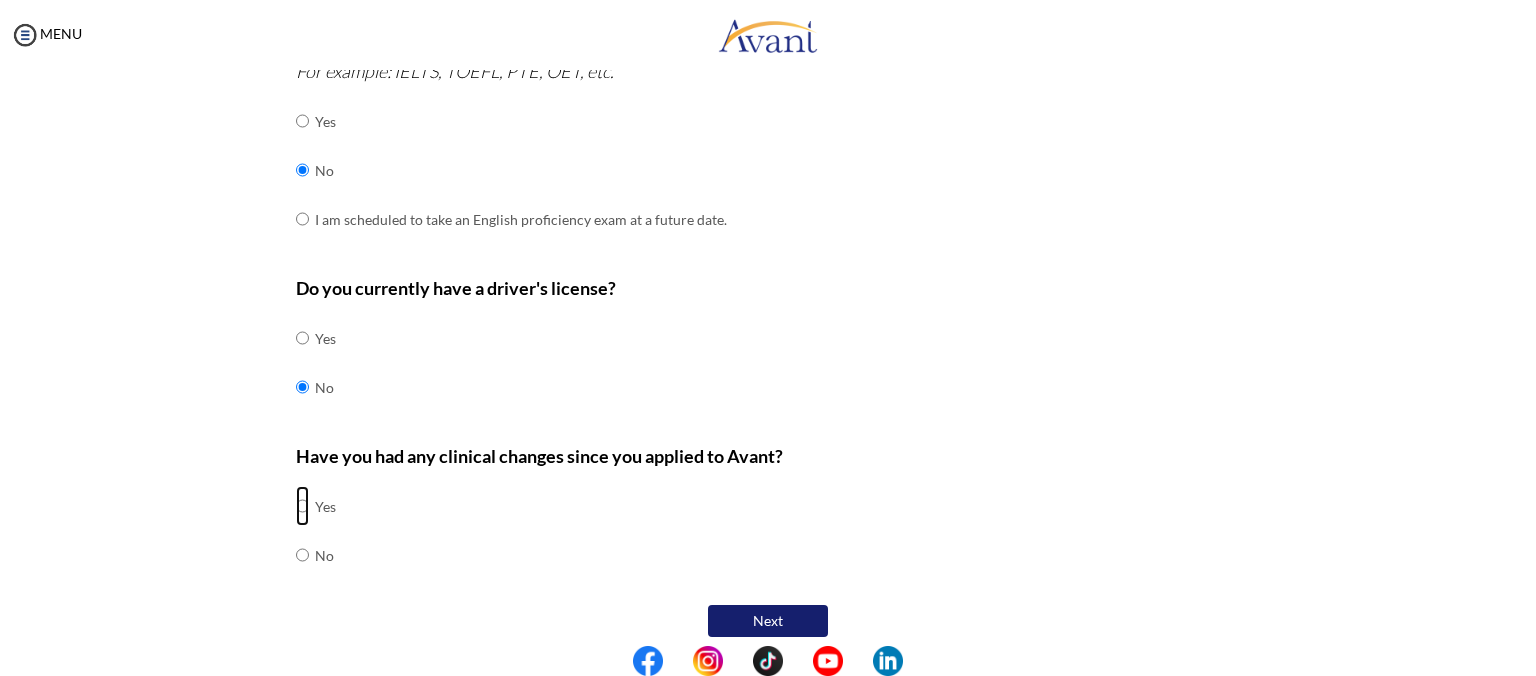 click at bounding box center [302, 506] 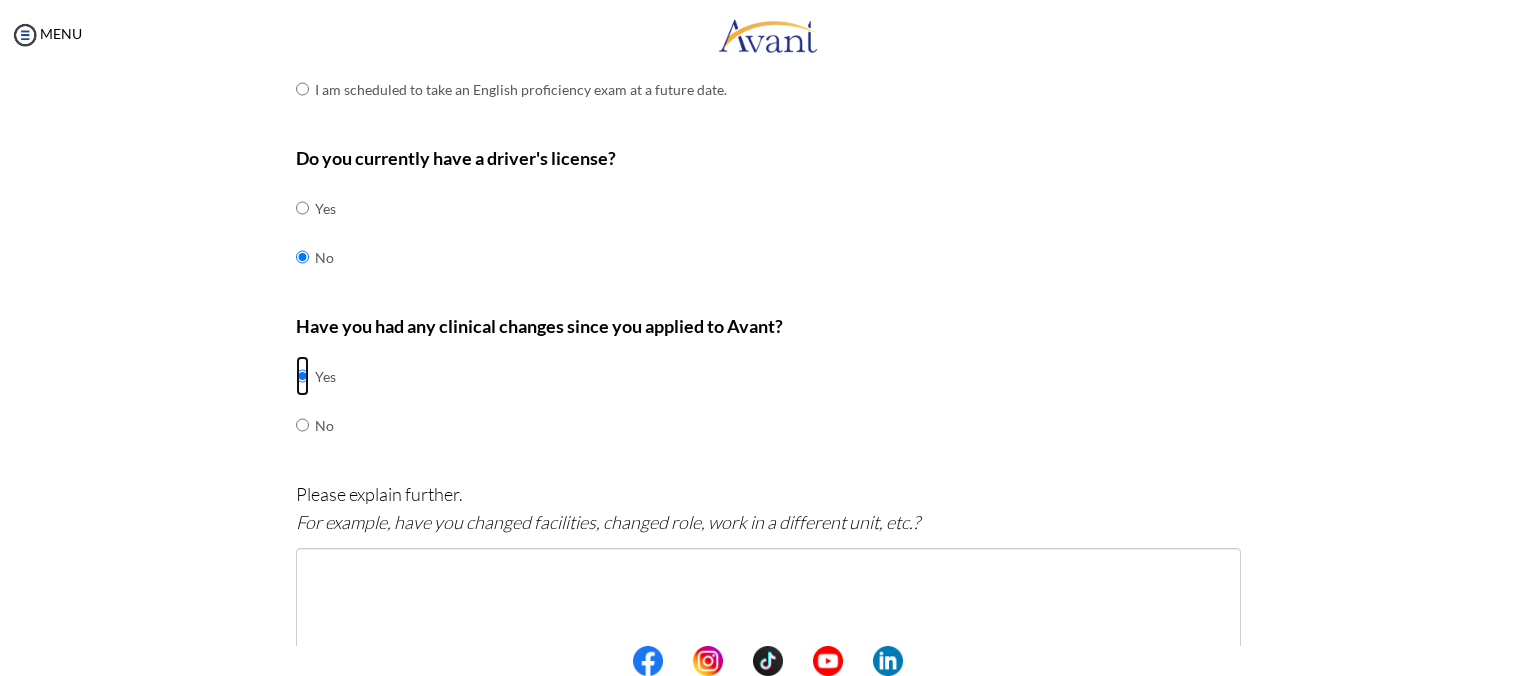 scroll, scrollTop: 746, scrollLeft: 0, axis: vertical 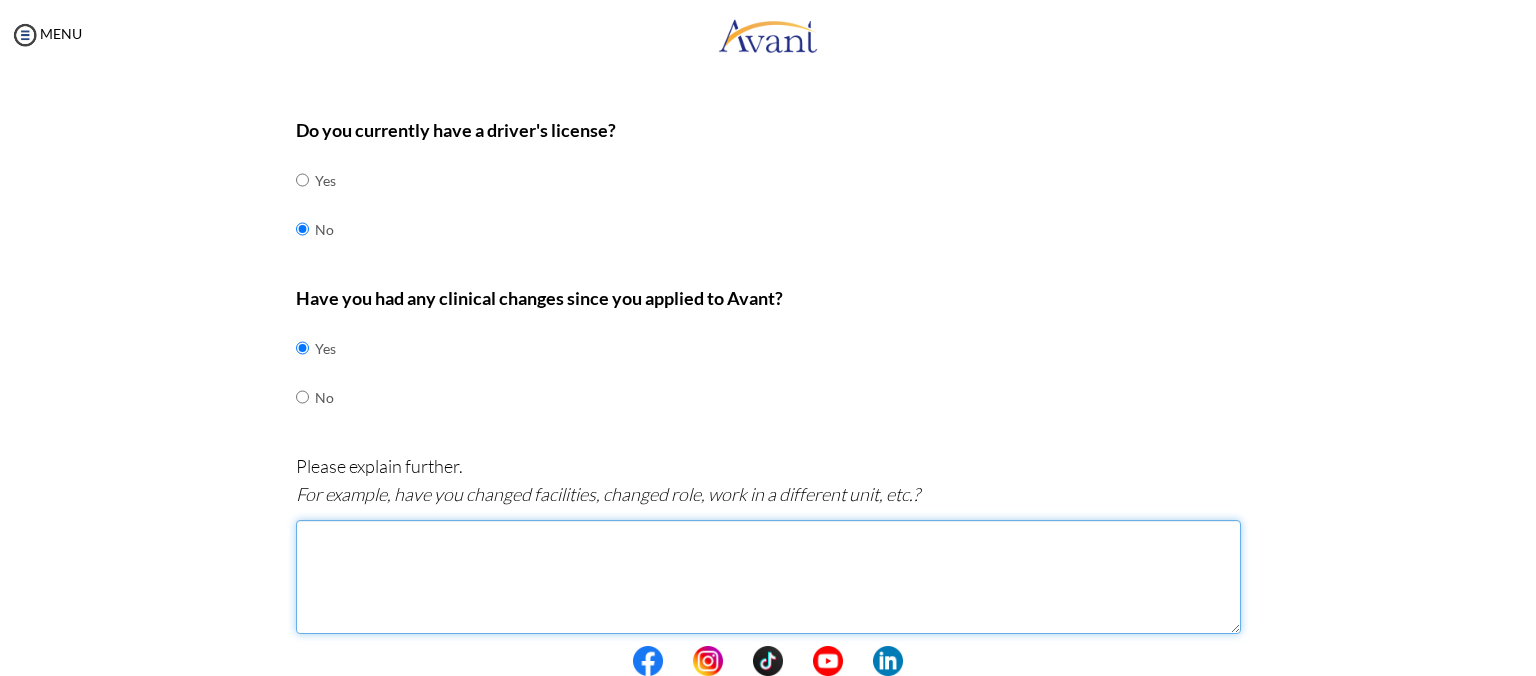 click at bounding box center [768, 577] 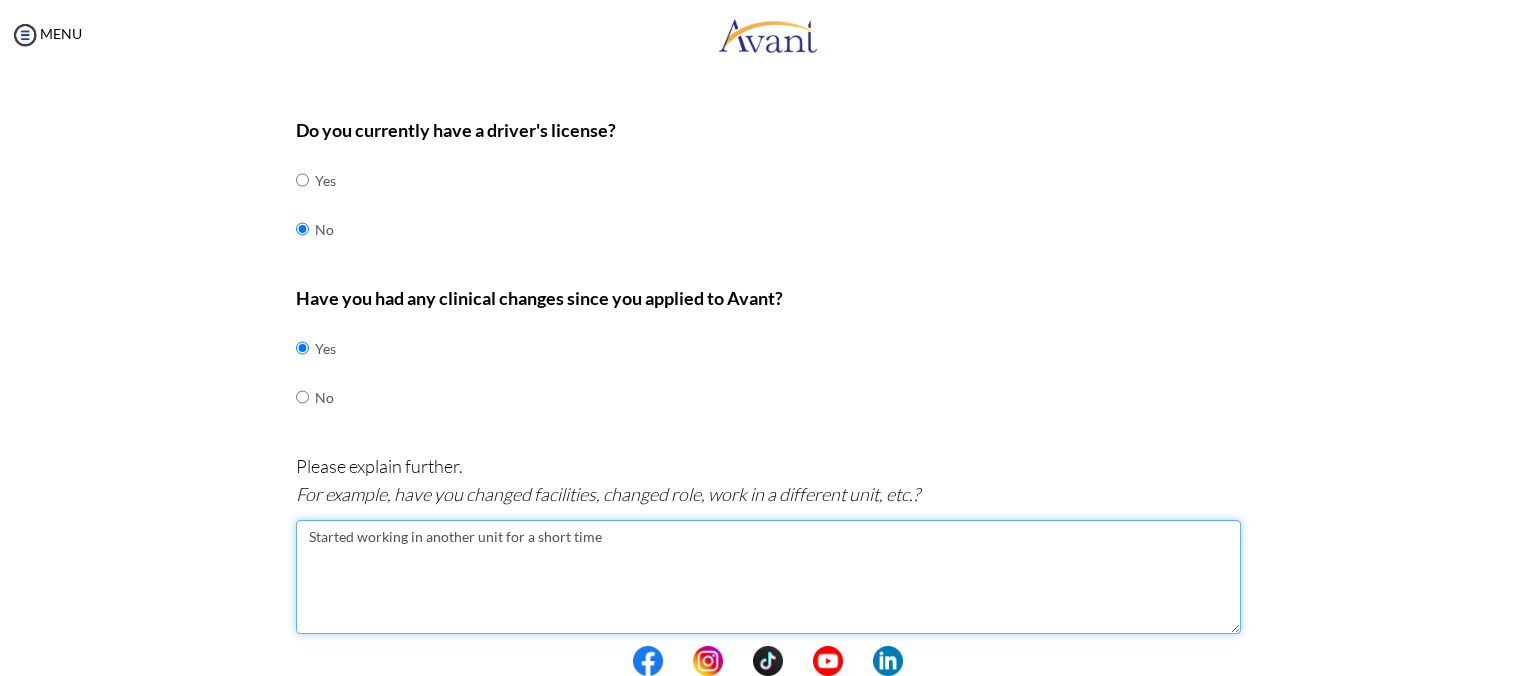 scroll, scrollTop: 812, scrollLeft: 0, axis: vertical 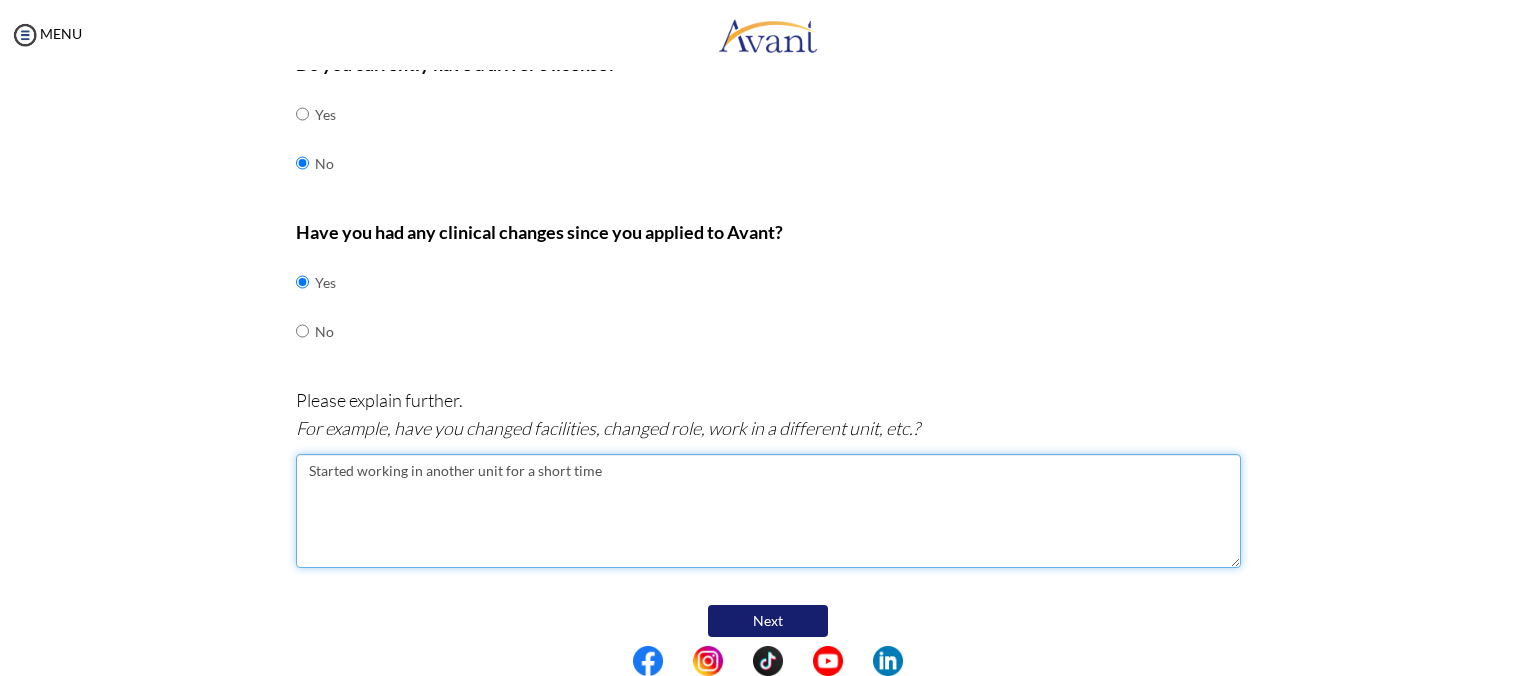 type on "Started working in another unit for a short time" 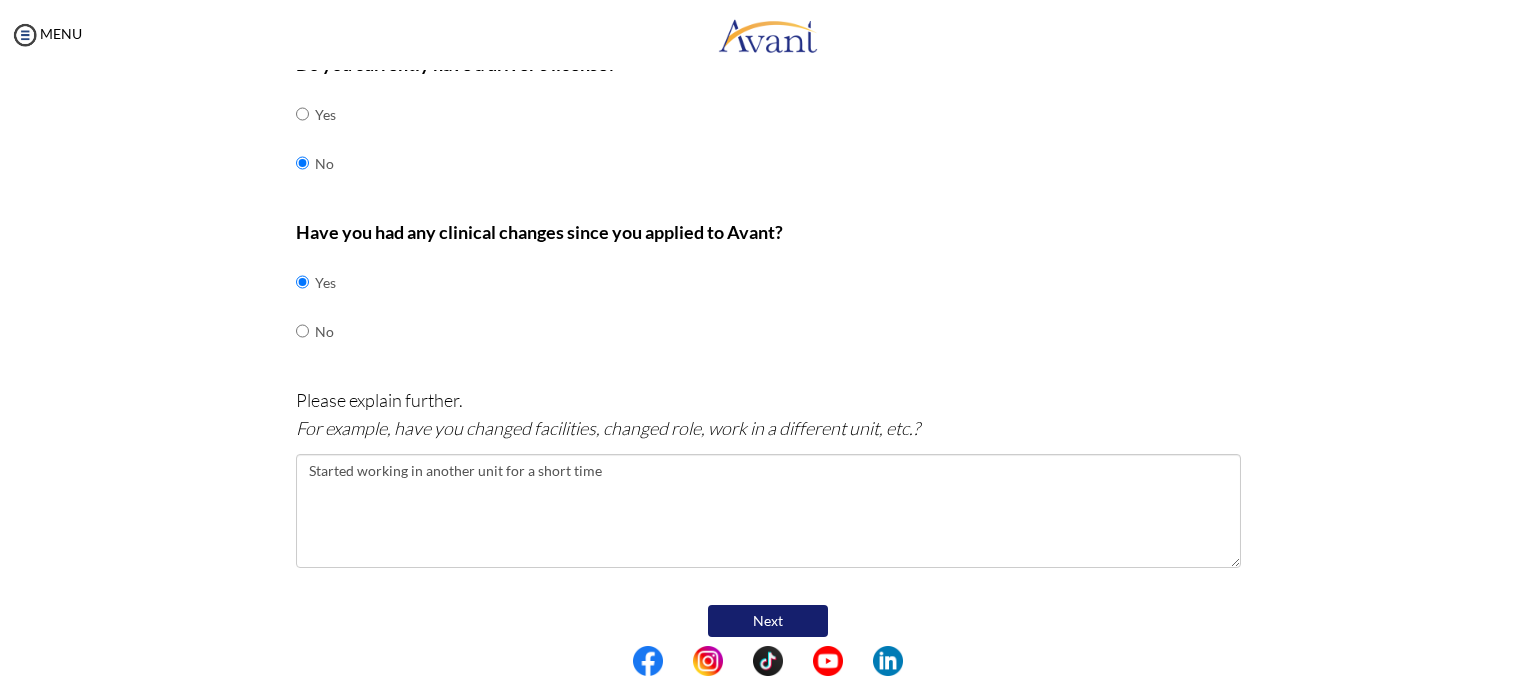 click on "Next" at bounding box center [768, 621] 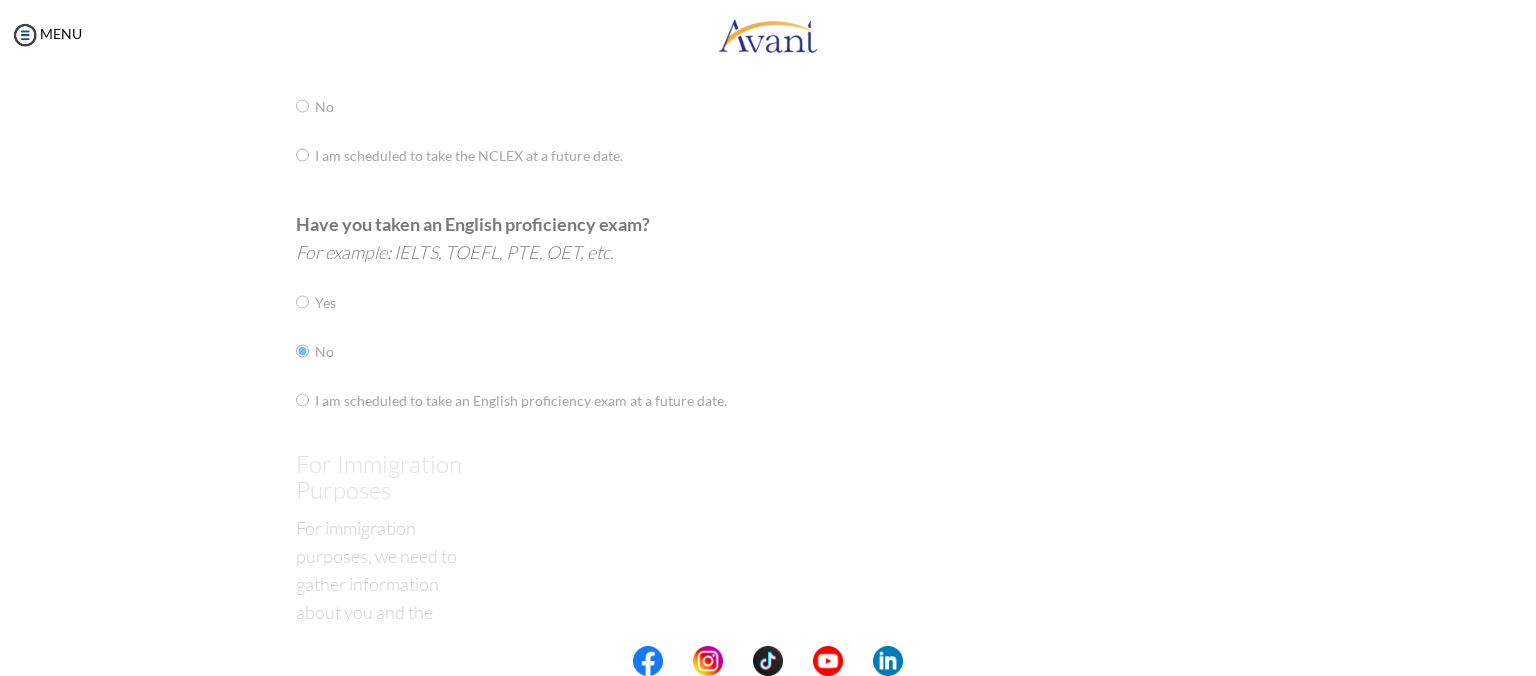 scroll, scrollTop: 40, scrollLeft: 0, axis: vertical 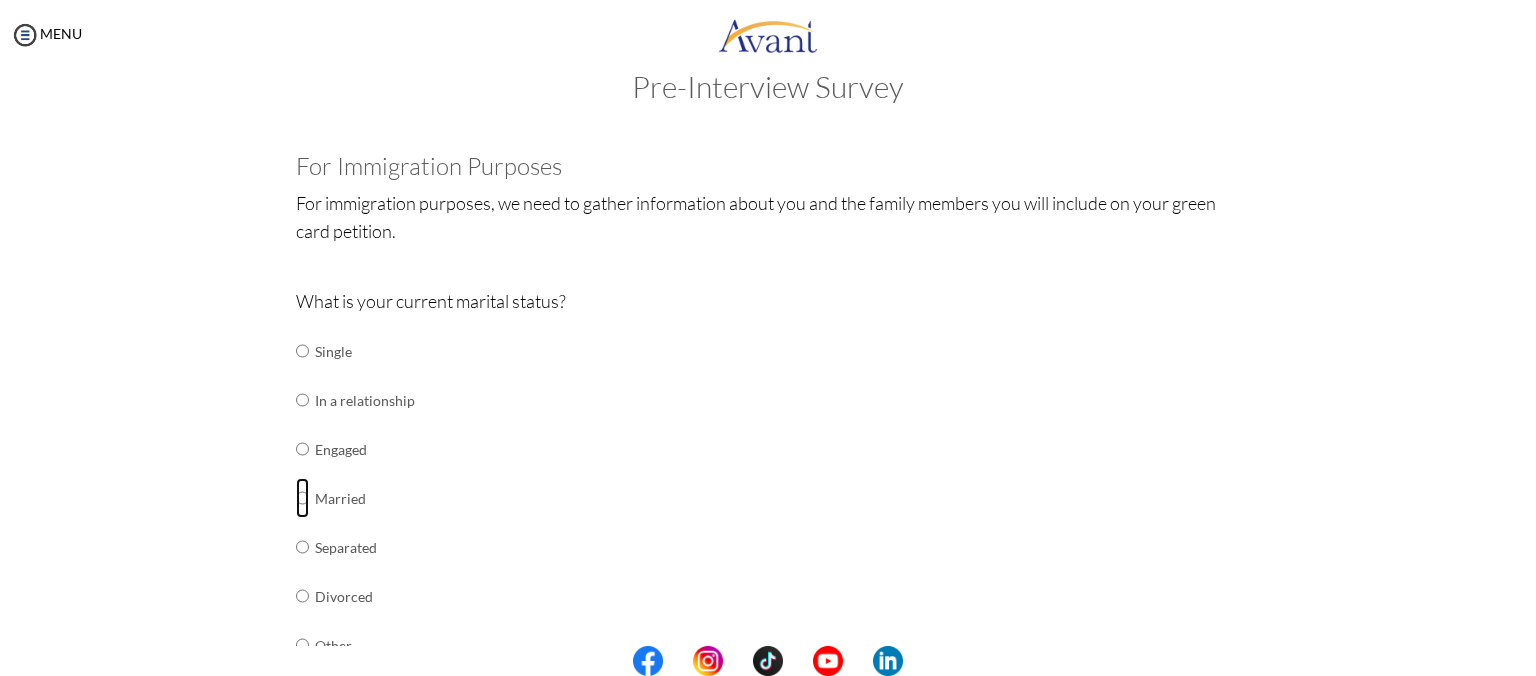 click at bounding box center (302, 351) 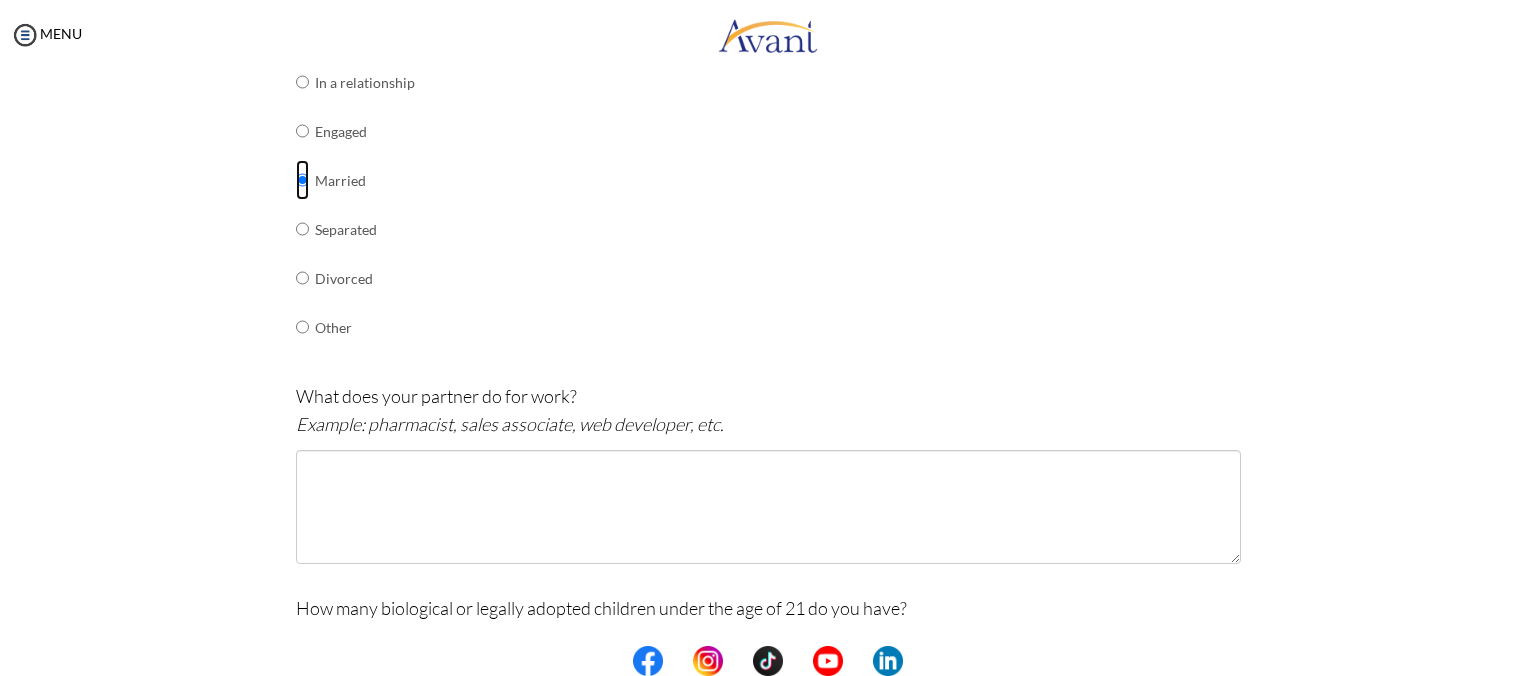 scroll, scrollTop: 357, scrollLeft: 0, axis: vertical 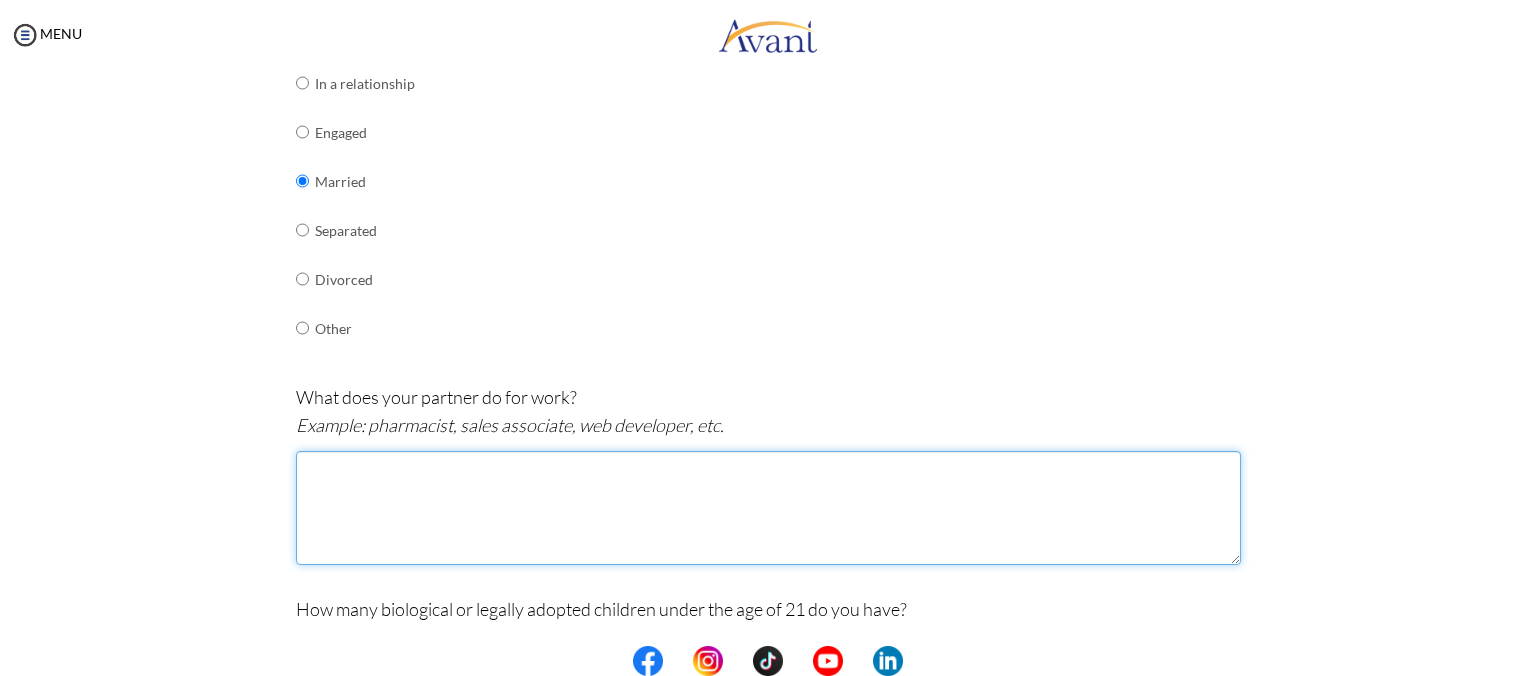 click at bounding box center (768, 508) 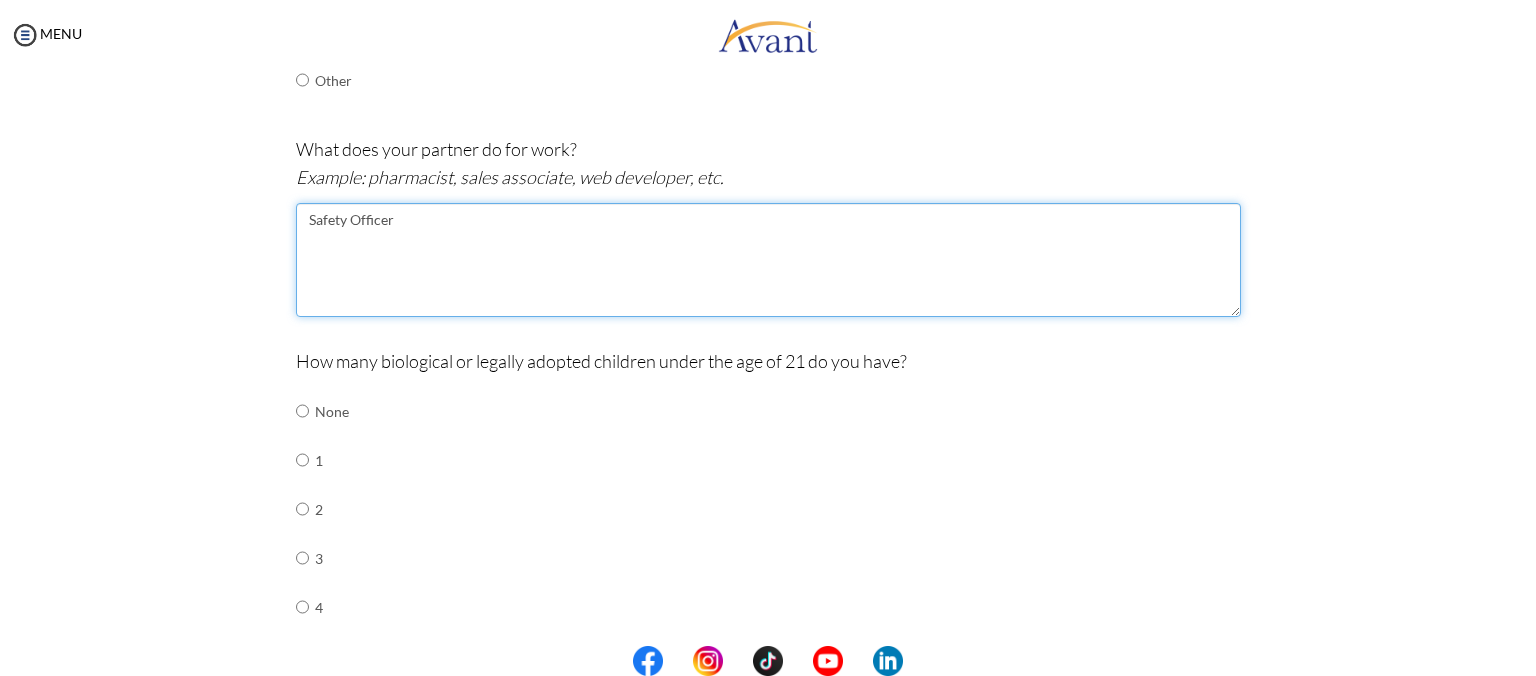 scroll, scrollTop: 612, scrollLeft: 0, axis: vertical 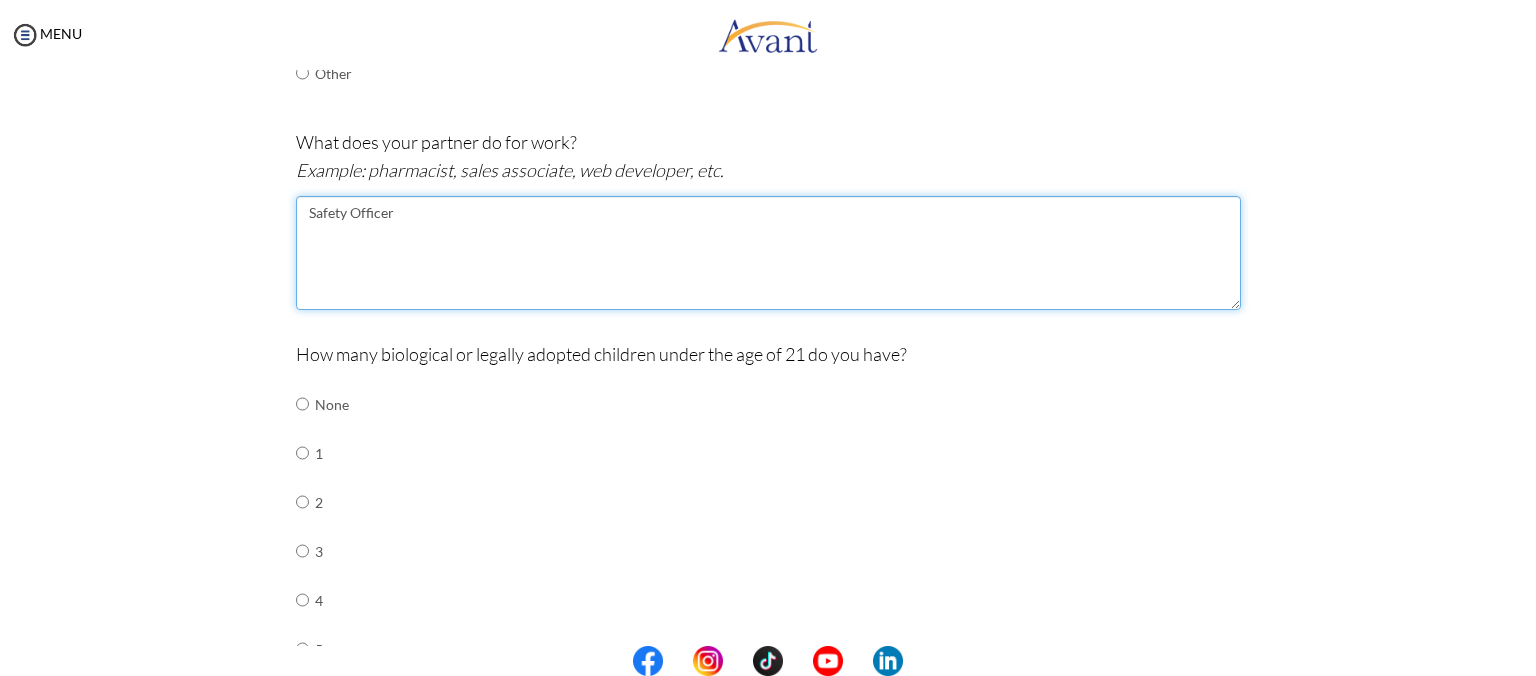 type on "Safety Officer" 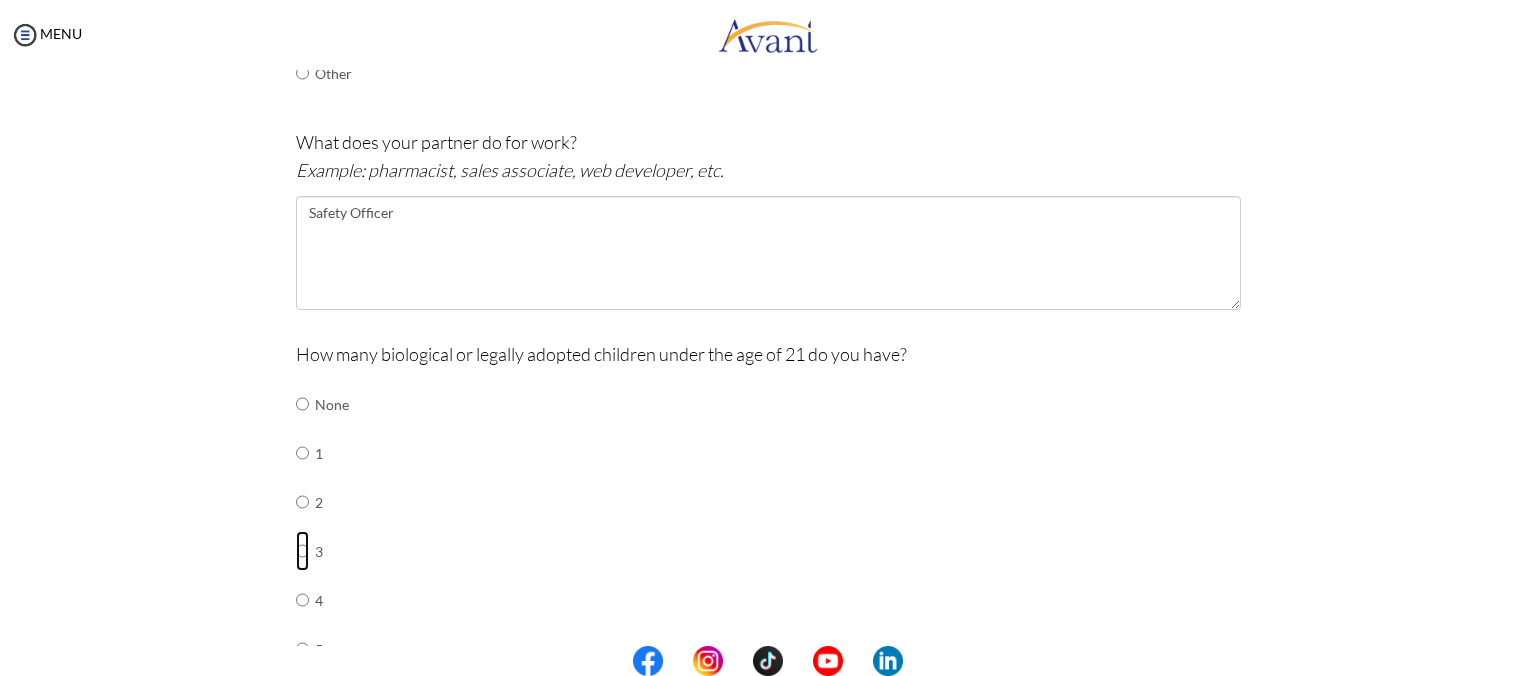click at bounding box center (302, 404) 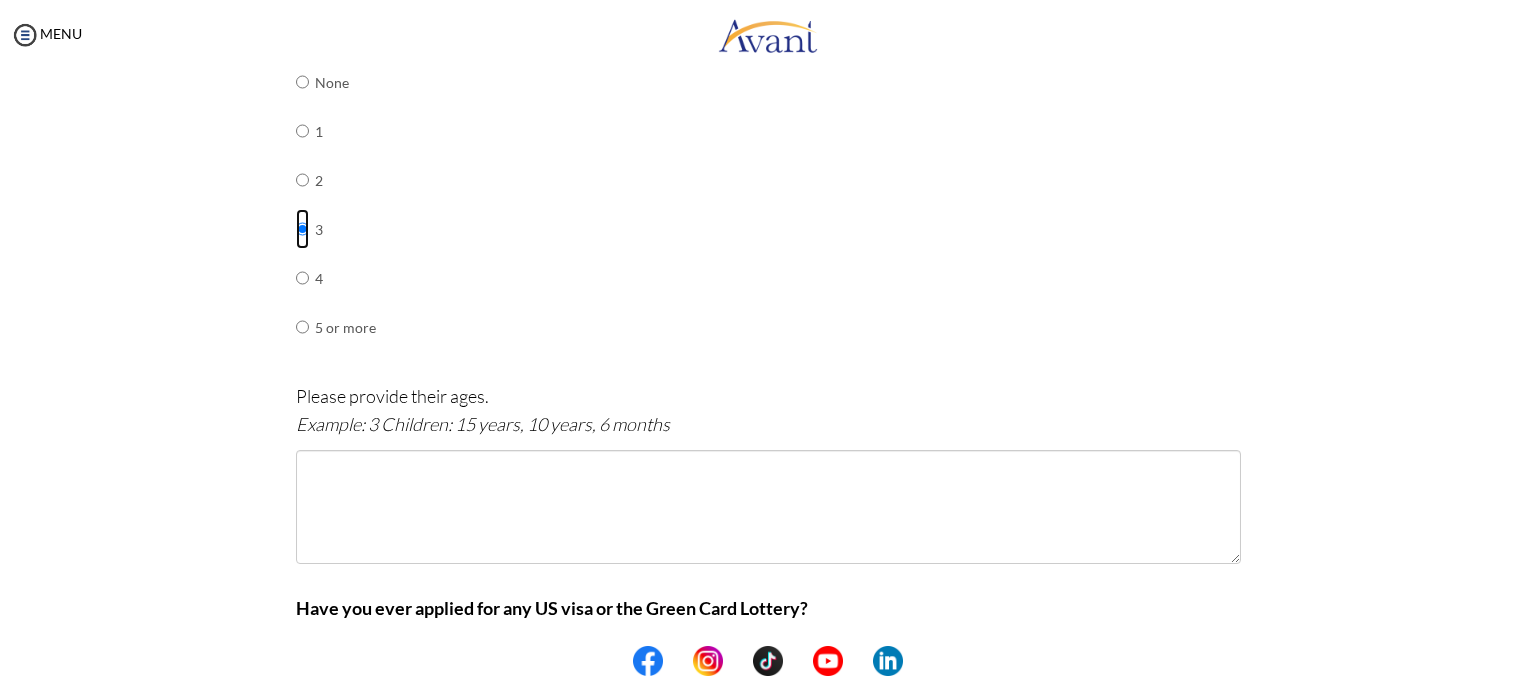 scroll, scrollTop: 934, scrollLeft: 0, axis: vertical 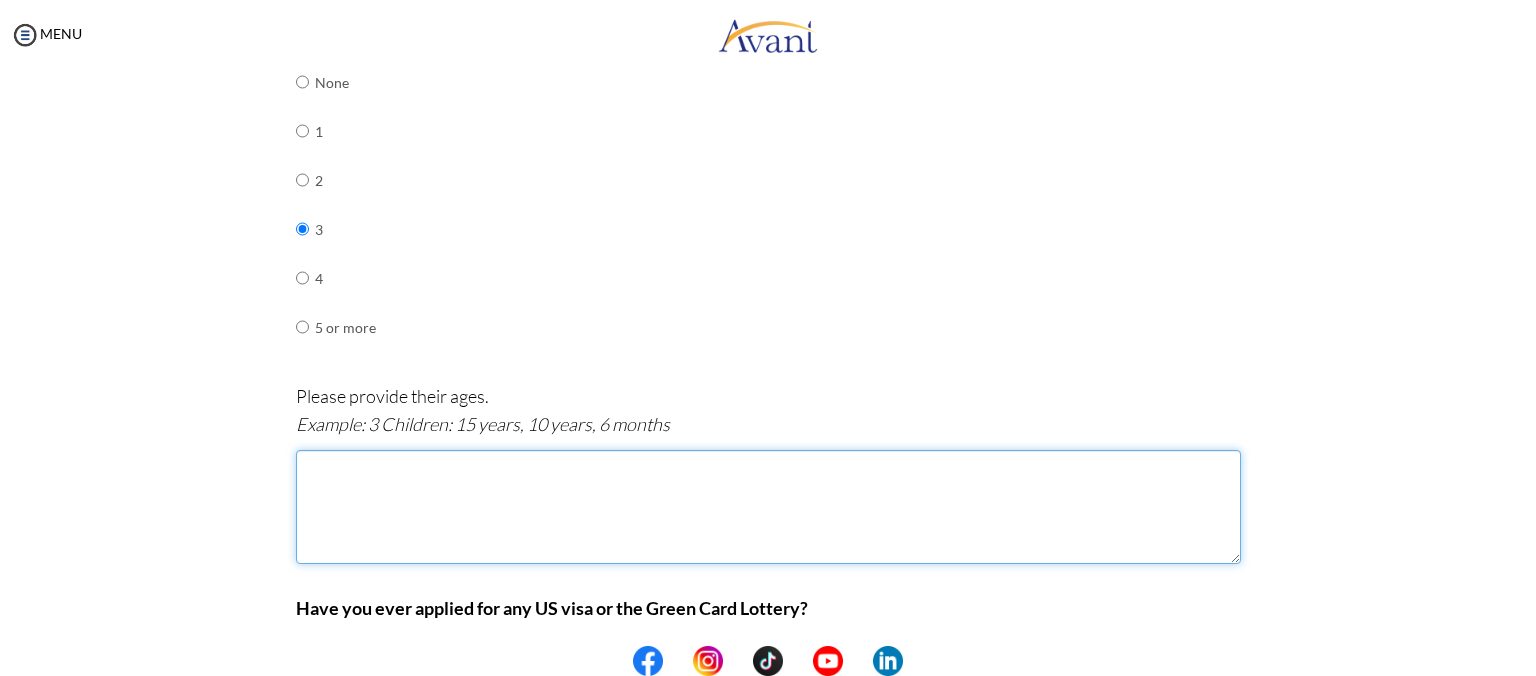 click at bounding box center (768, 507) 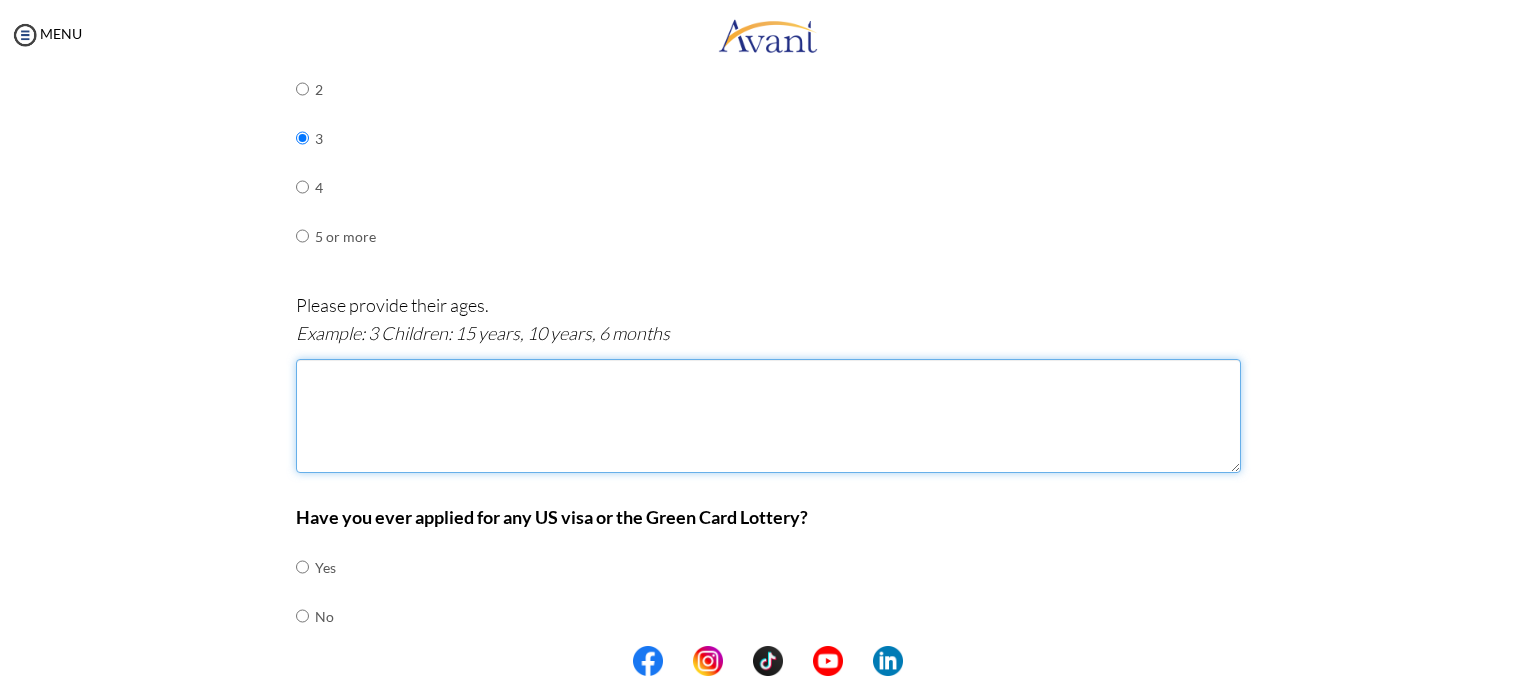 scroll, scrollTop: 1027, scrollLeft: 0, axis: vertical 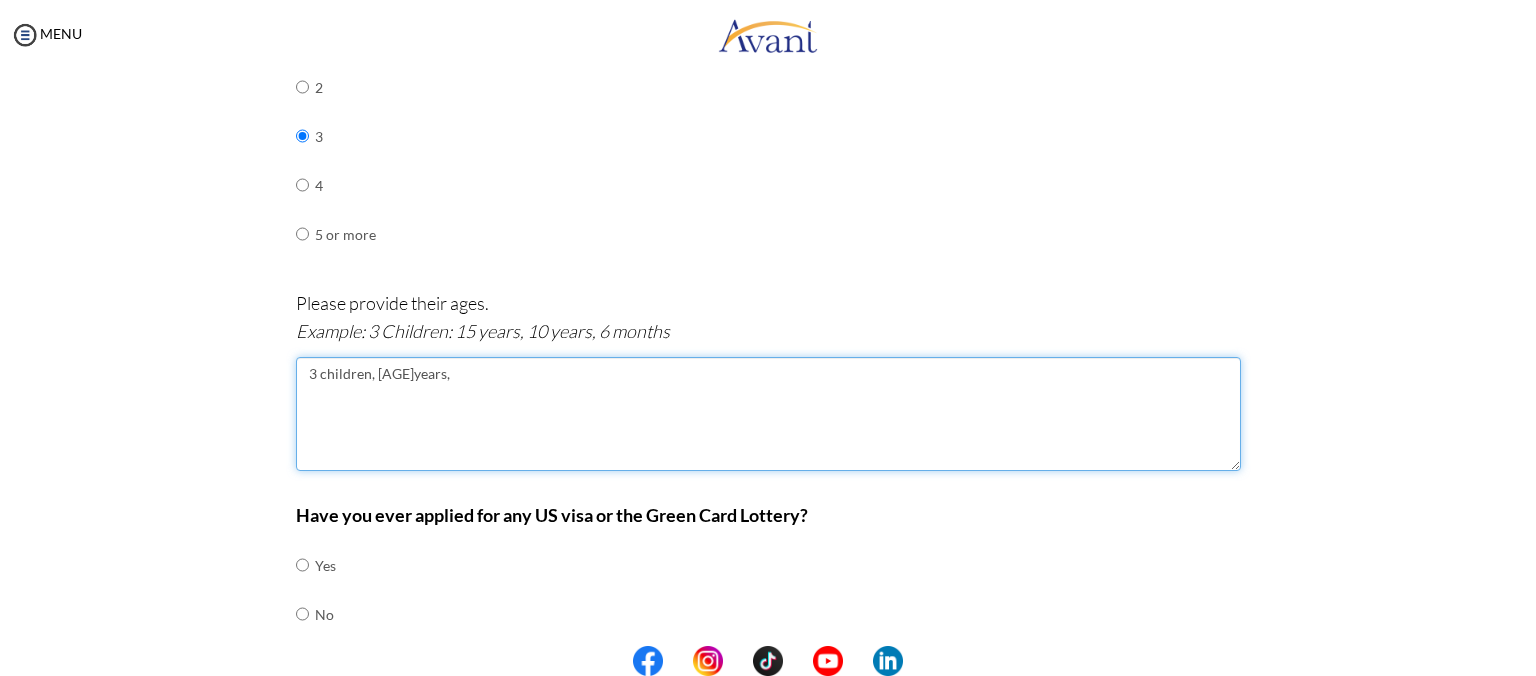 click on "3 children, 14years," at bounding box center [768, 414] 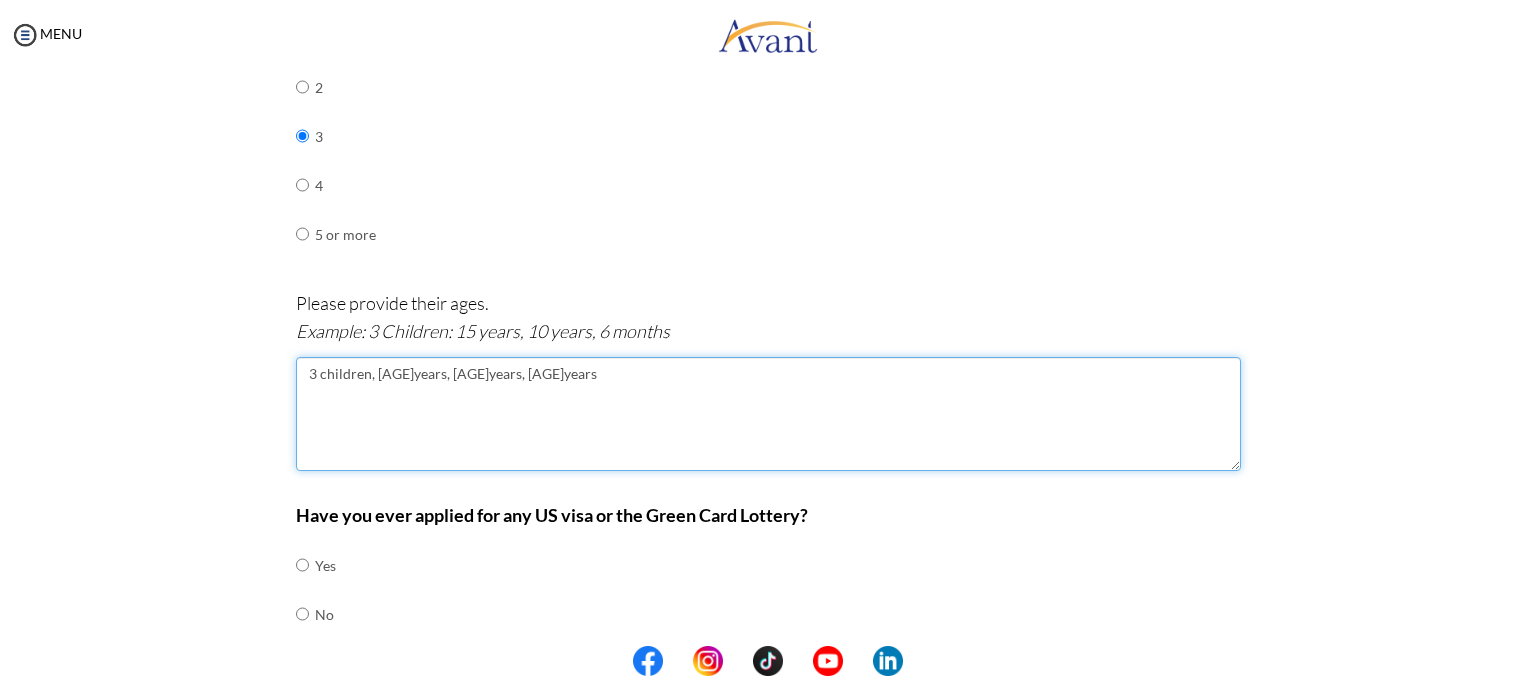 type on "[NUMBER] children, [AGE]years, [AGE]years, [AGE]years" 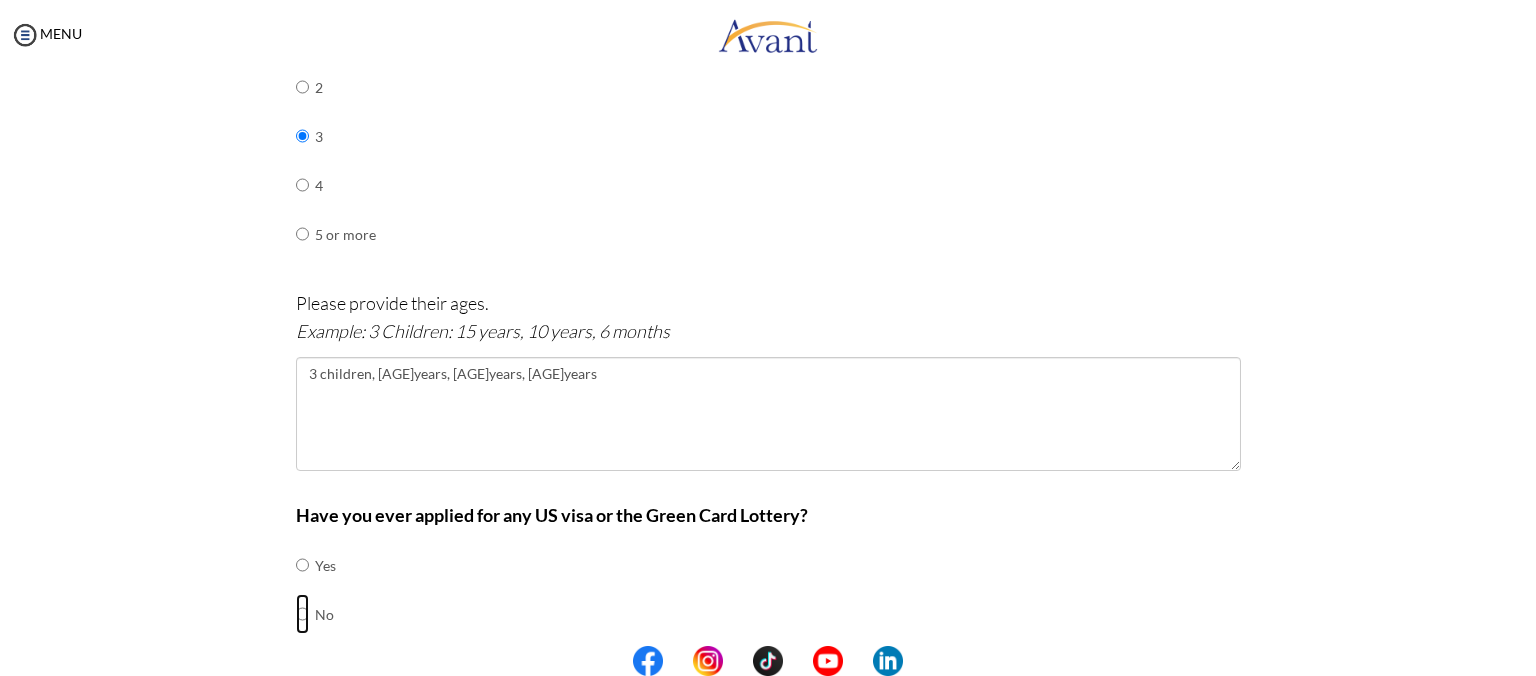 click at bounding box center [302, 565] 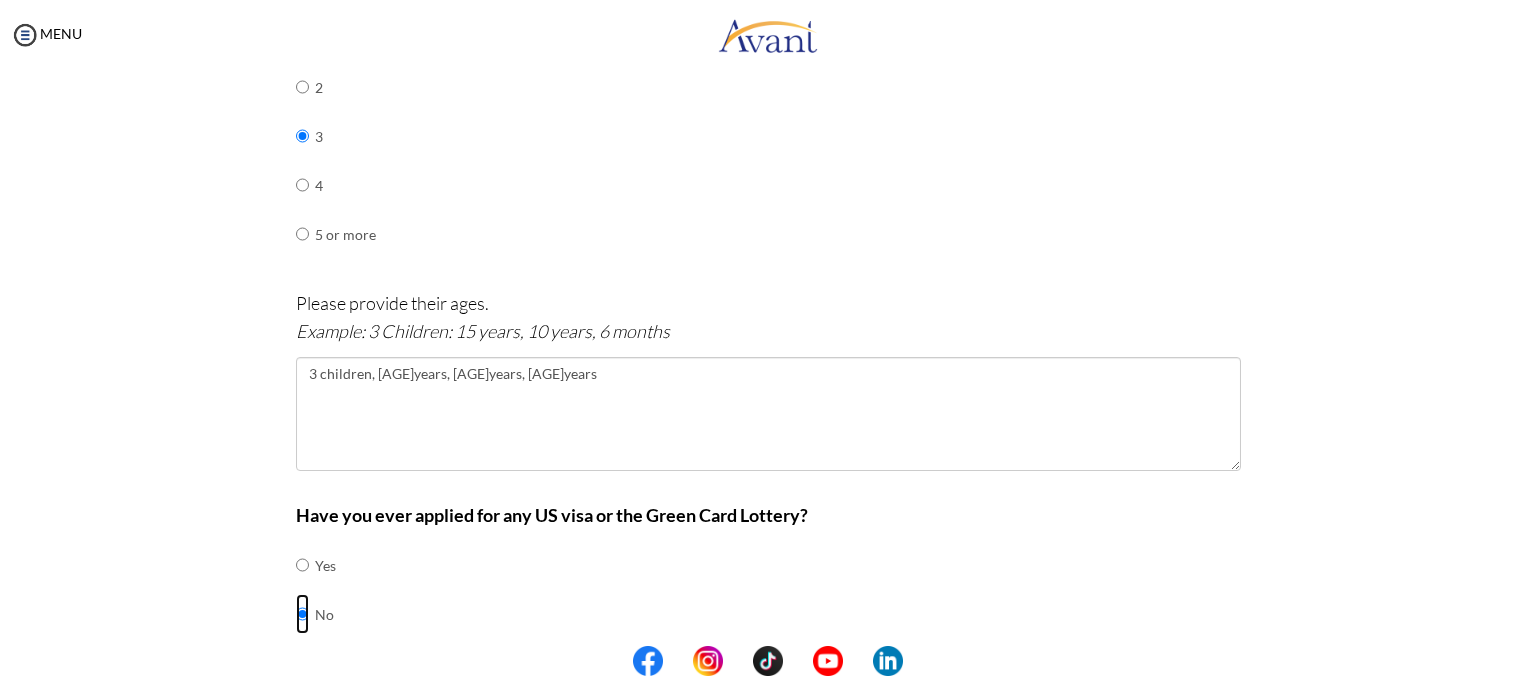 scroll, scrollTop: 1083, scrollLeft: 0, axis: vertical 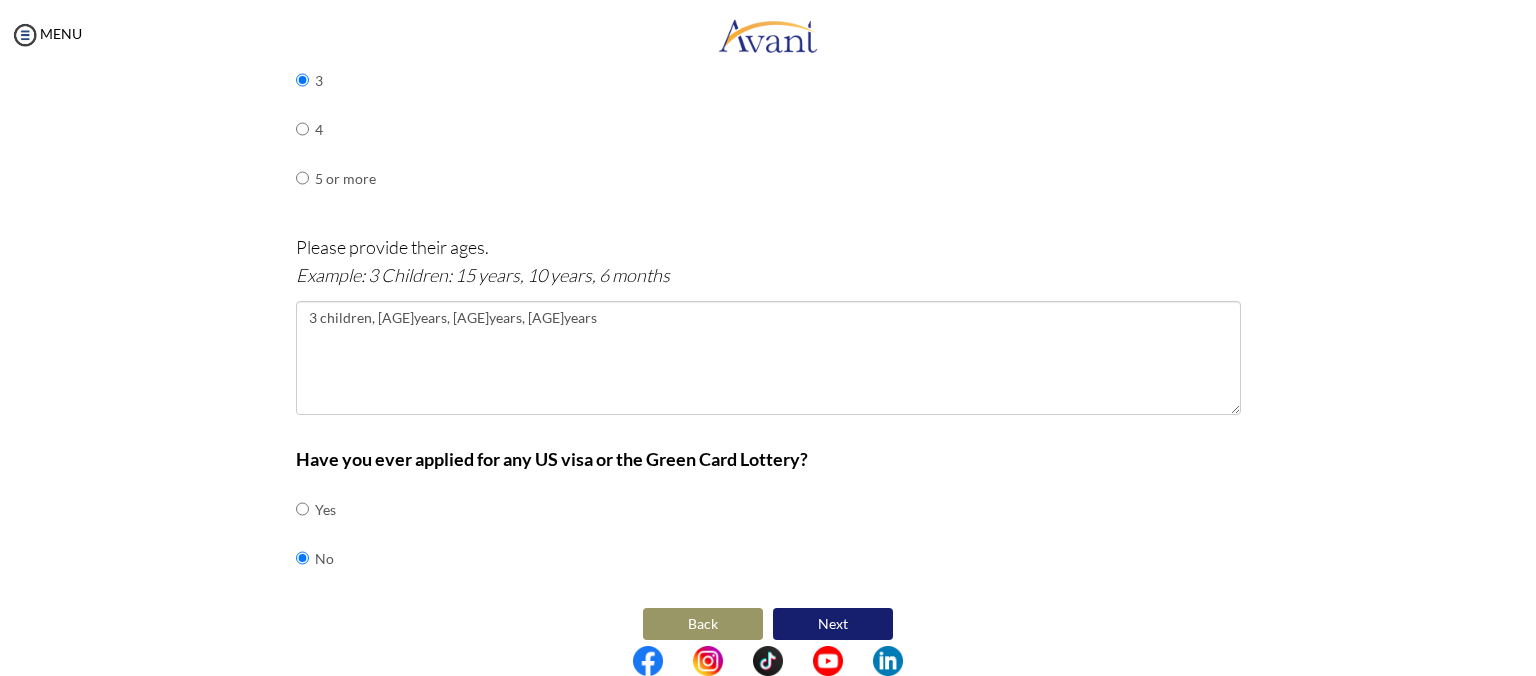 click on "Next" at bounding box center [833, 624] 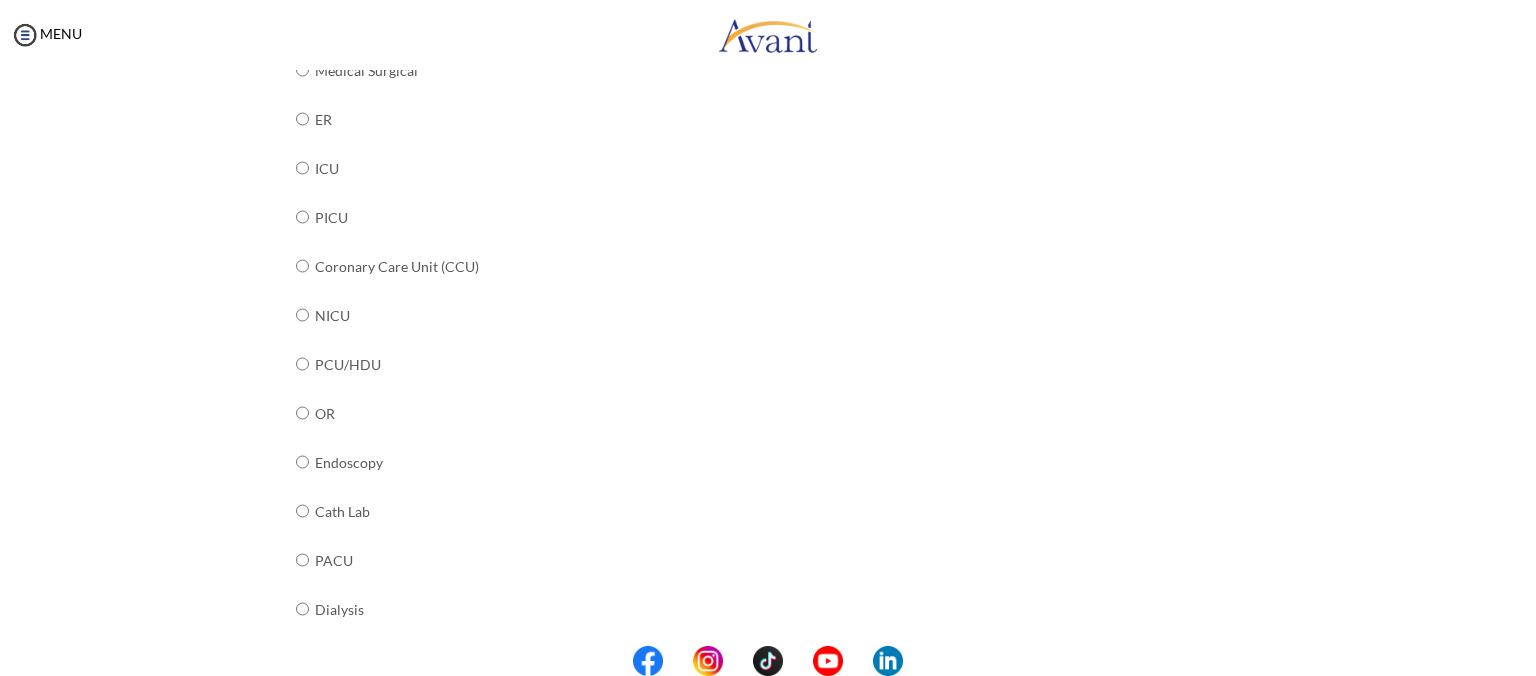 scroll, scrollTop: 347, scrollLeft: 0, axis: vertical 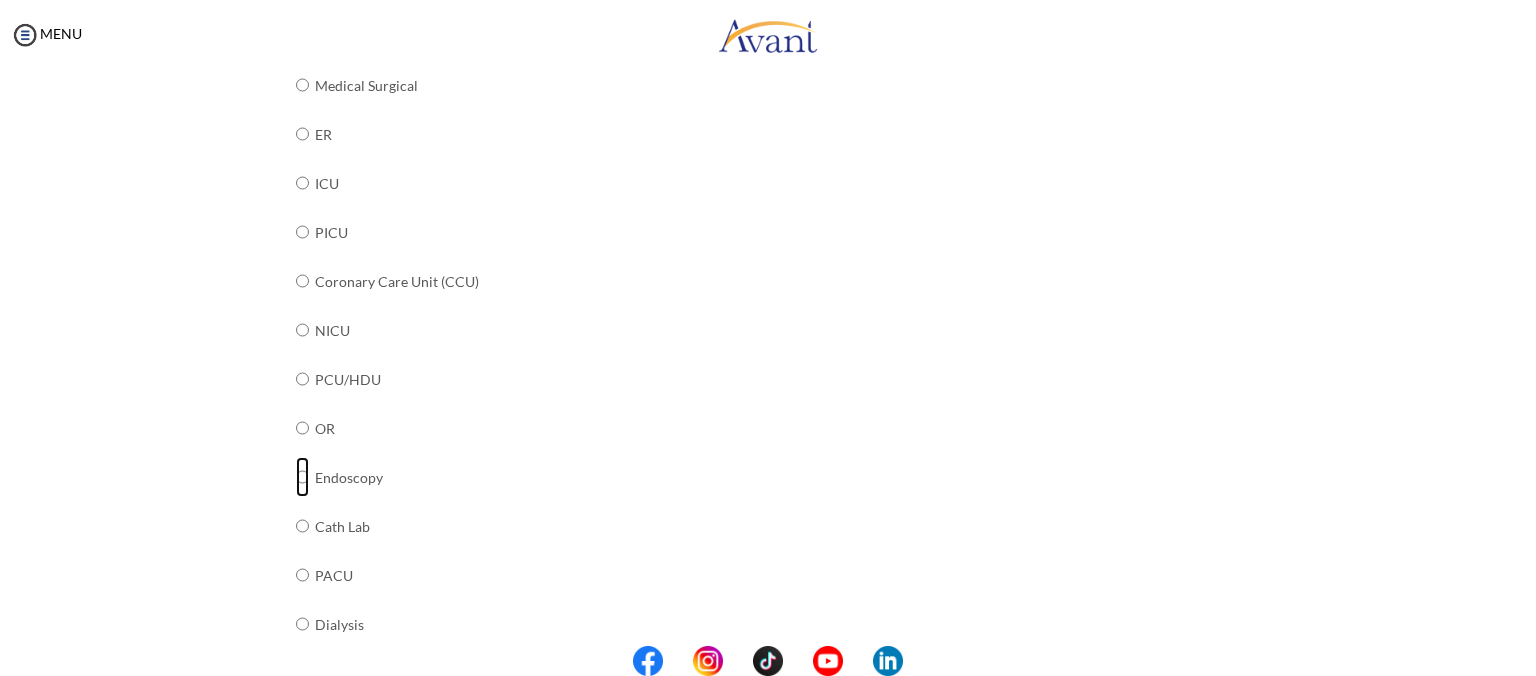 click at bounding box center [302, 36] 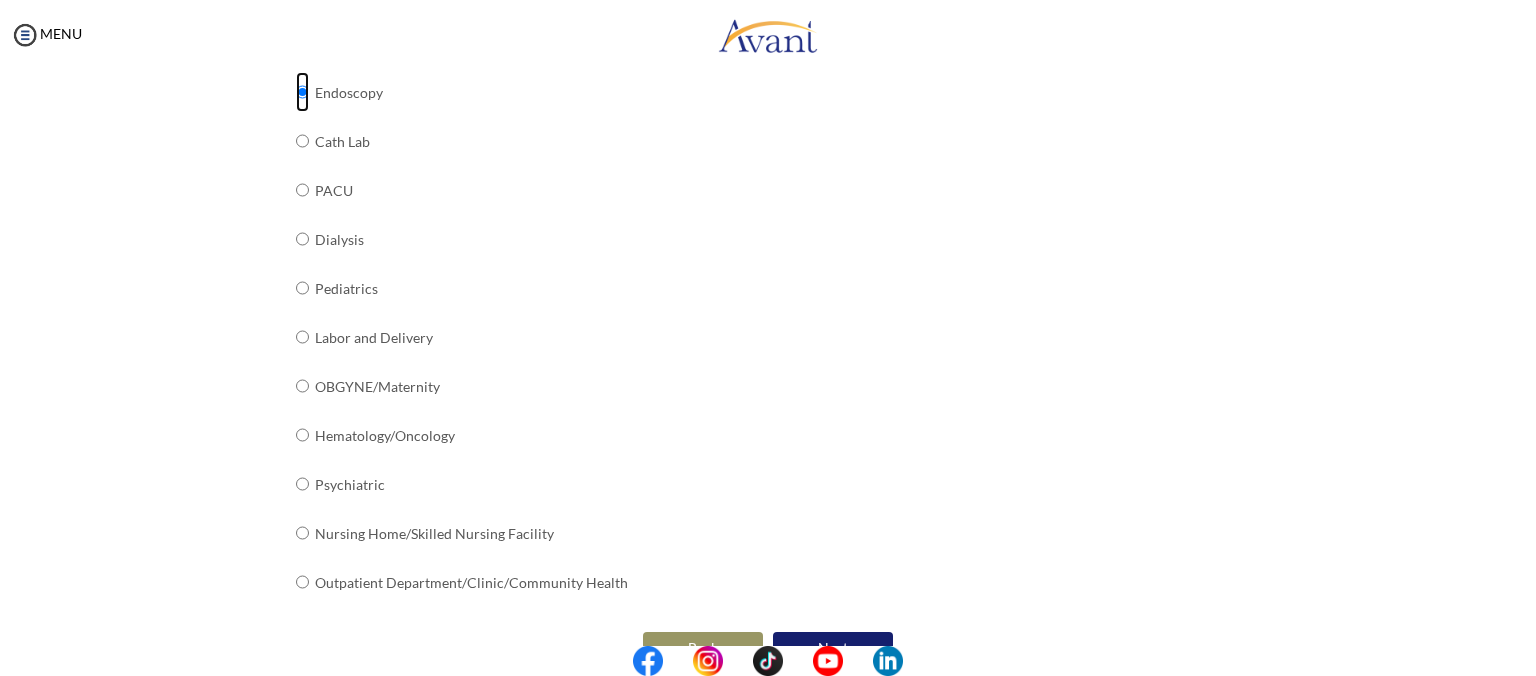 scroll, scrollTop: 734, scrollLeft: 0, axis: vertical 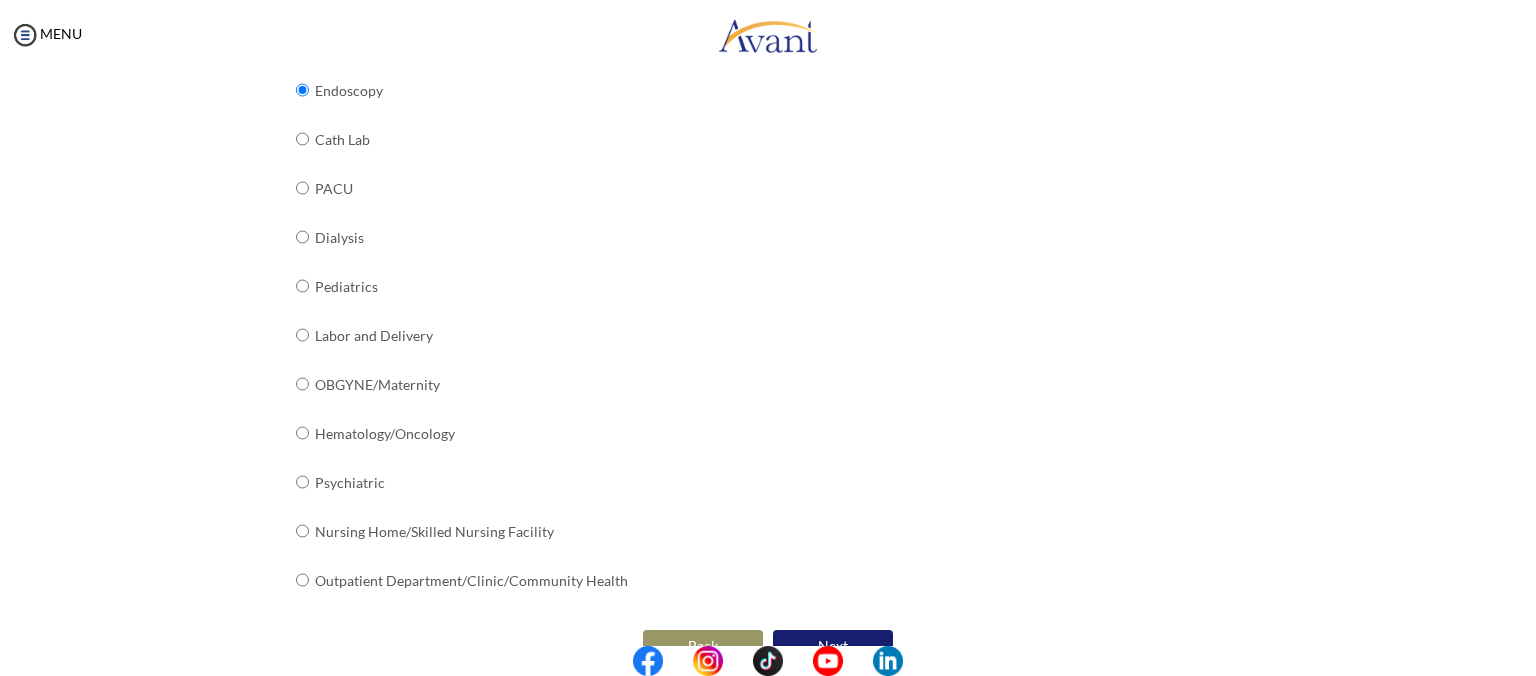 click on "Next" at bounding box center (833, 646) 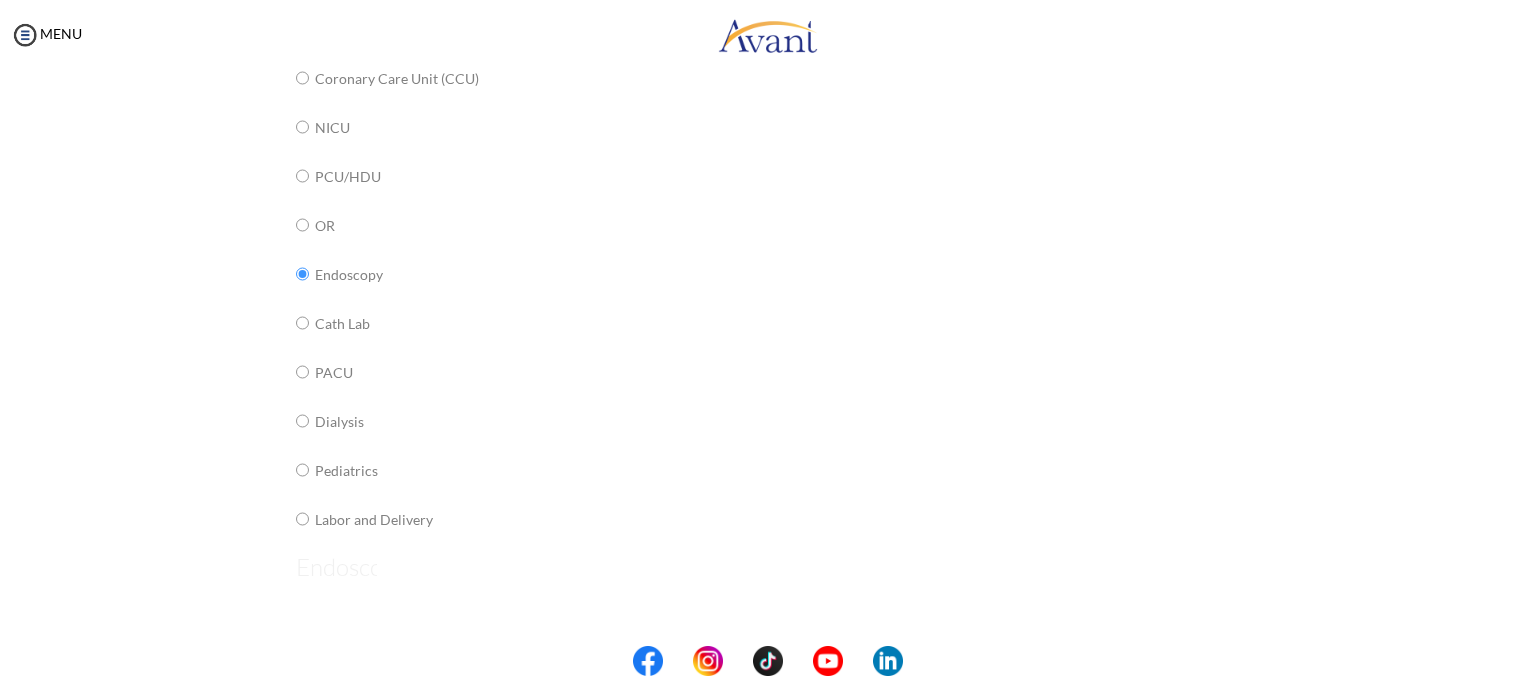 scroll, scrollTop: 40, scrollLeft: 0, axis: vertical 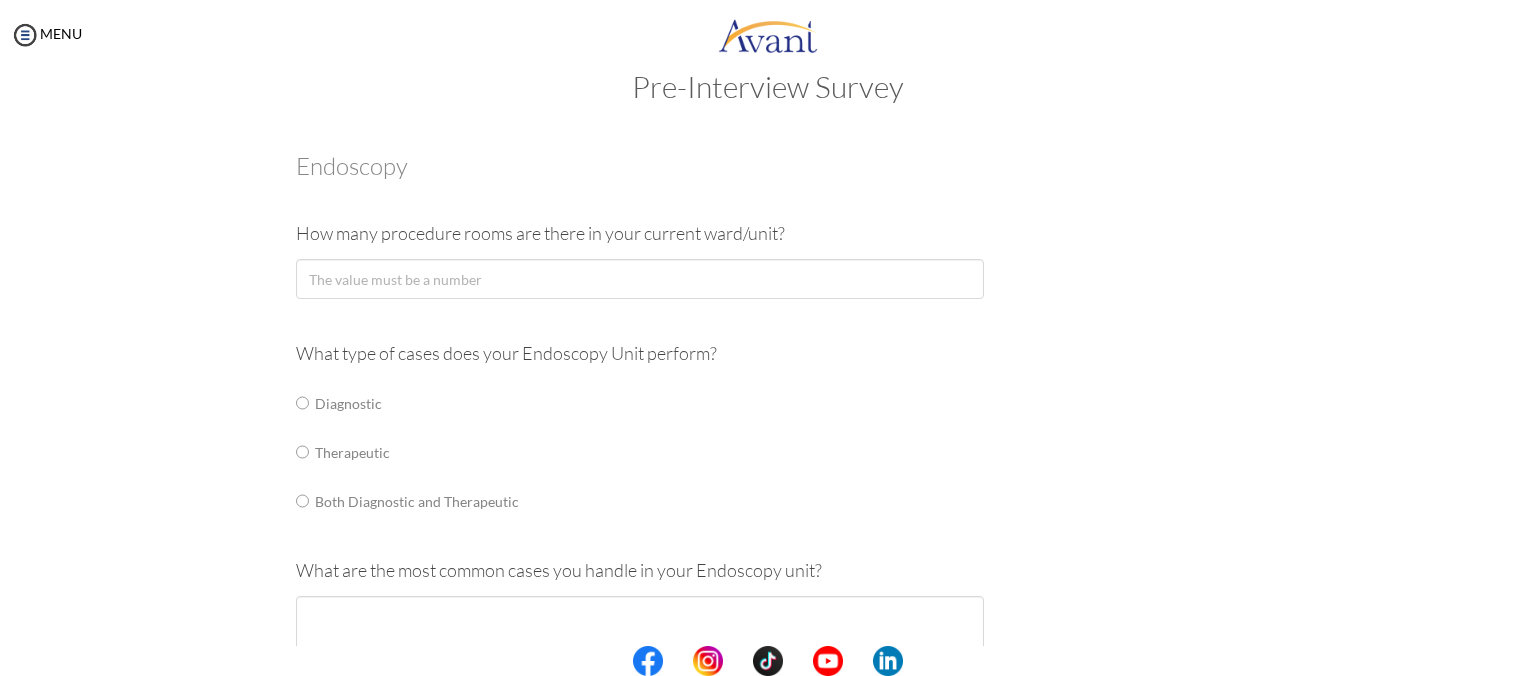 click on "Pre-Interview Survey
Are you currently in school now?
Yes
No
Have you taken the NCLEX-RN exam before
Yes, and I passed!
Yes, and I did not pass.
No
I am scheduled to take the NCLEX at a future date.
Please share how many times you took the NCLEX and the dates you took each attempt.
When are you scheduled to take the NCLEX?
Have you taken an English proficiency exam? For example: IELTS, TOEFL, PTE, OET, etc.
Yes
No" at bounding box center [768, 542] 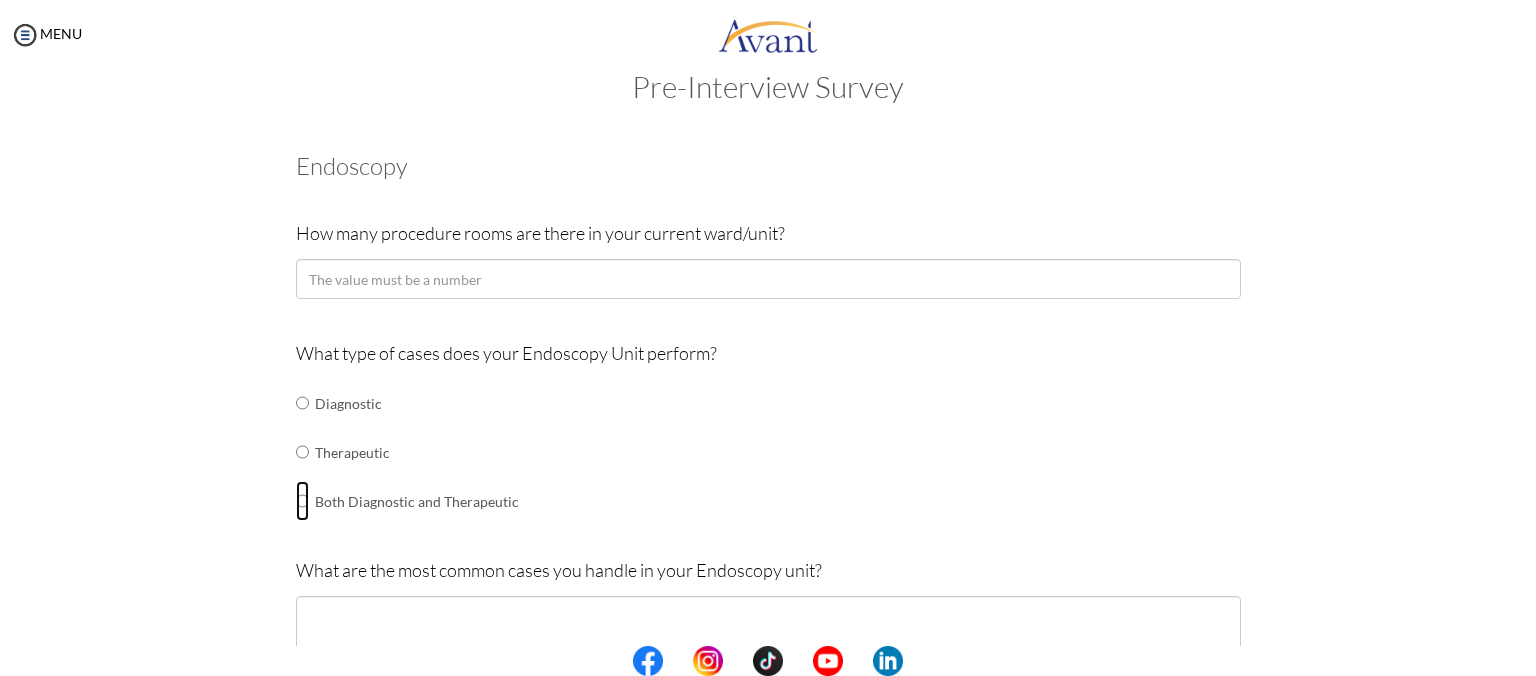 click at bounding box center [302, 403] 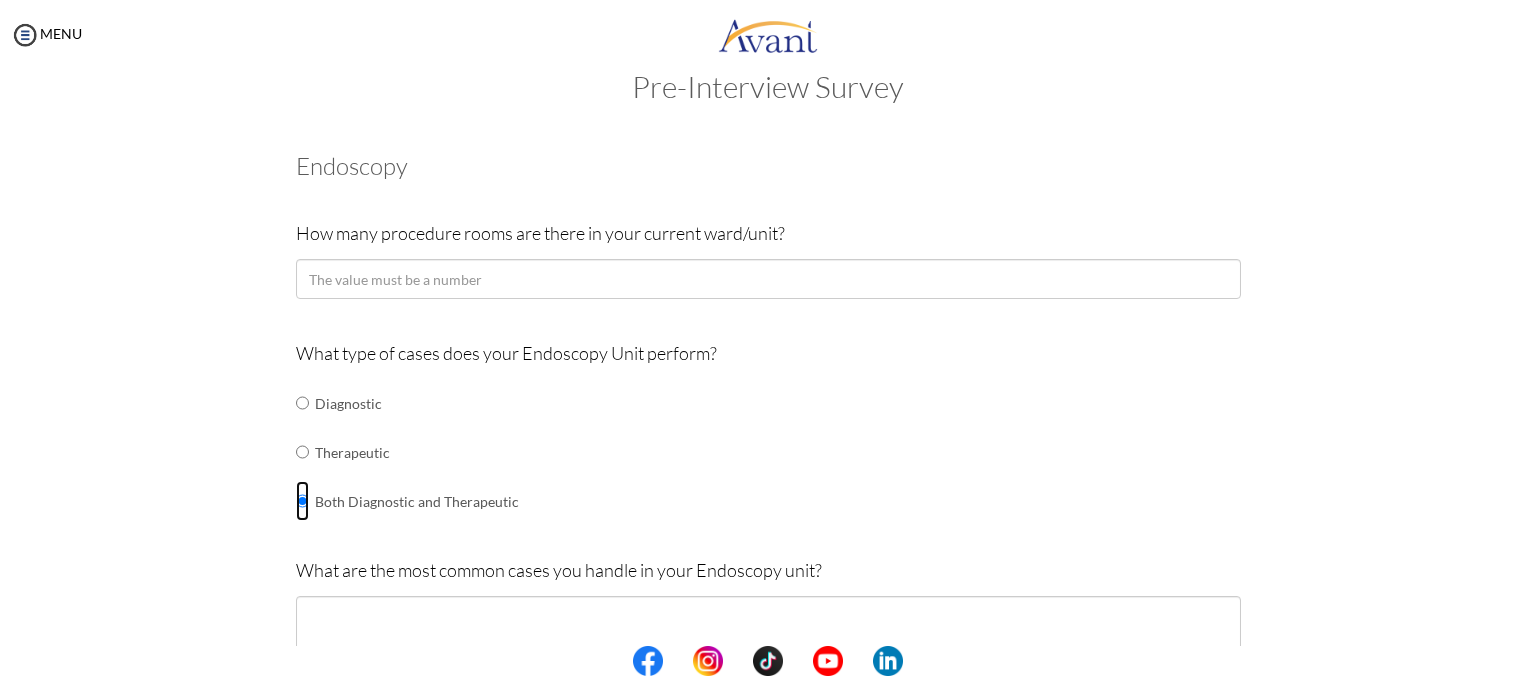 click on "-1" at bounding box center (768, 279) 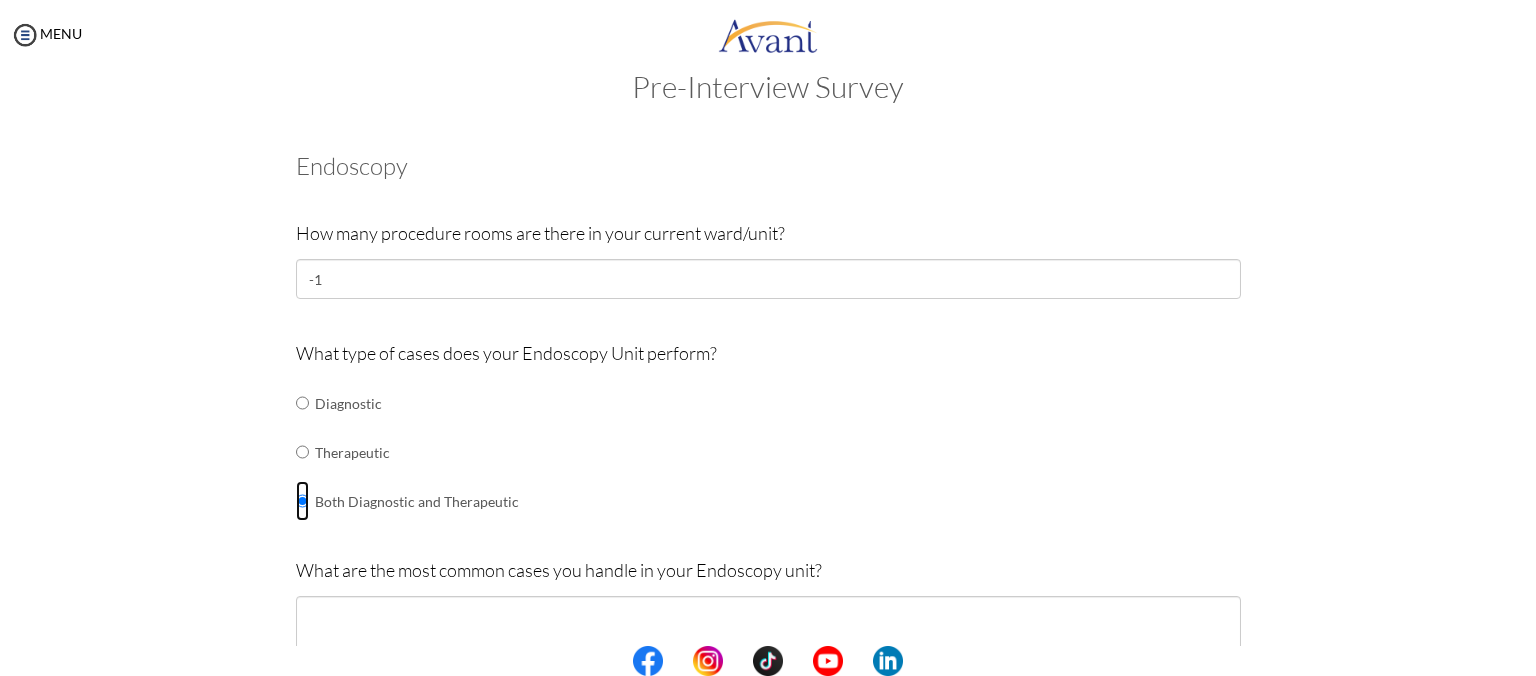 type on "0" 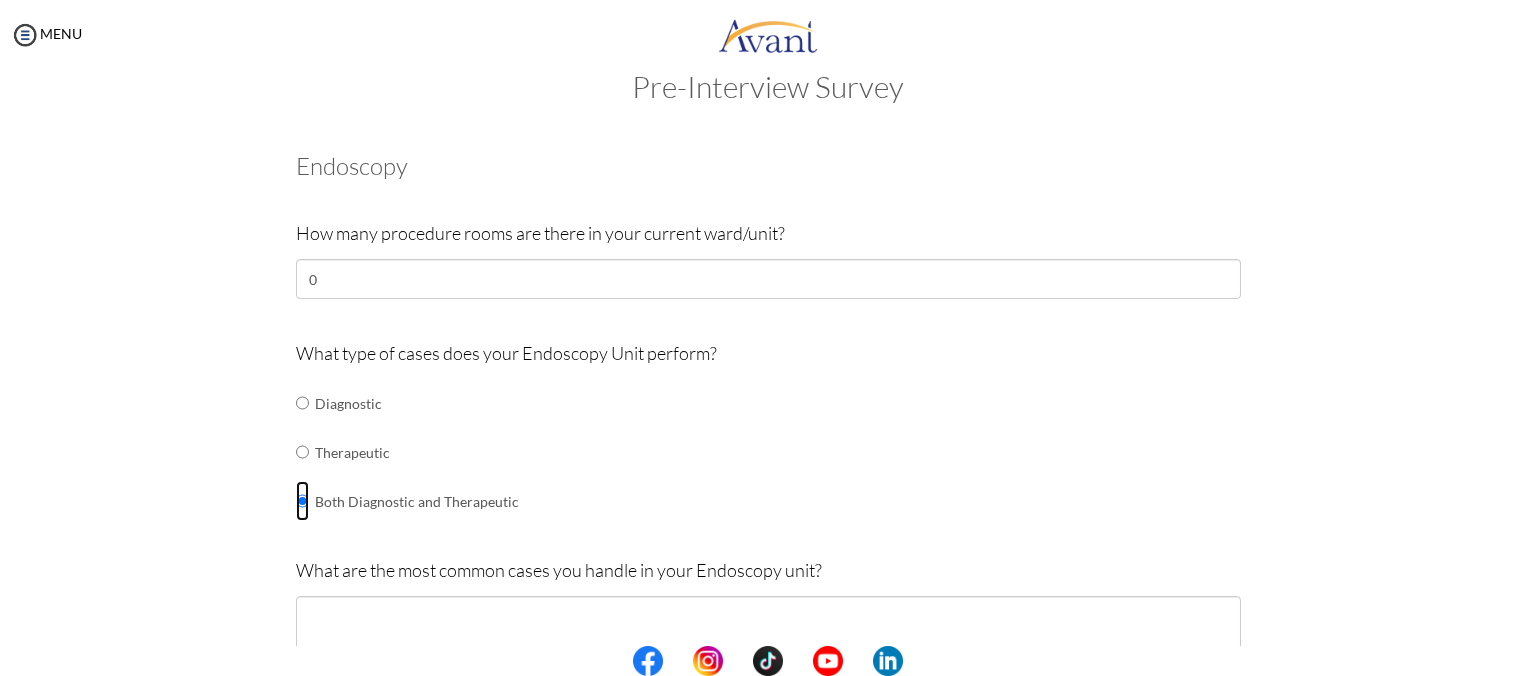 click on "0" at bounding box center [768, 279] 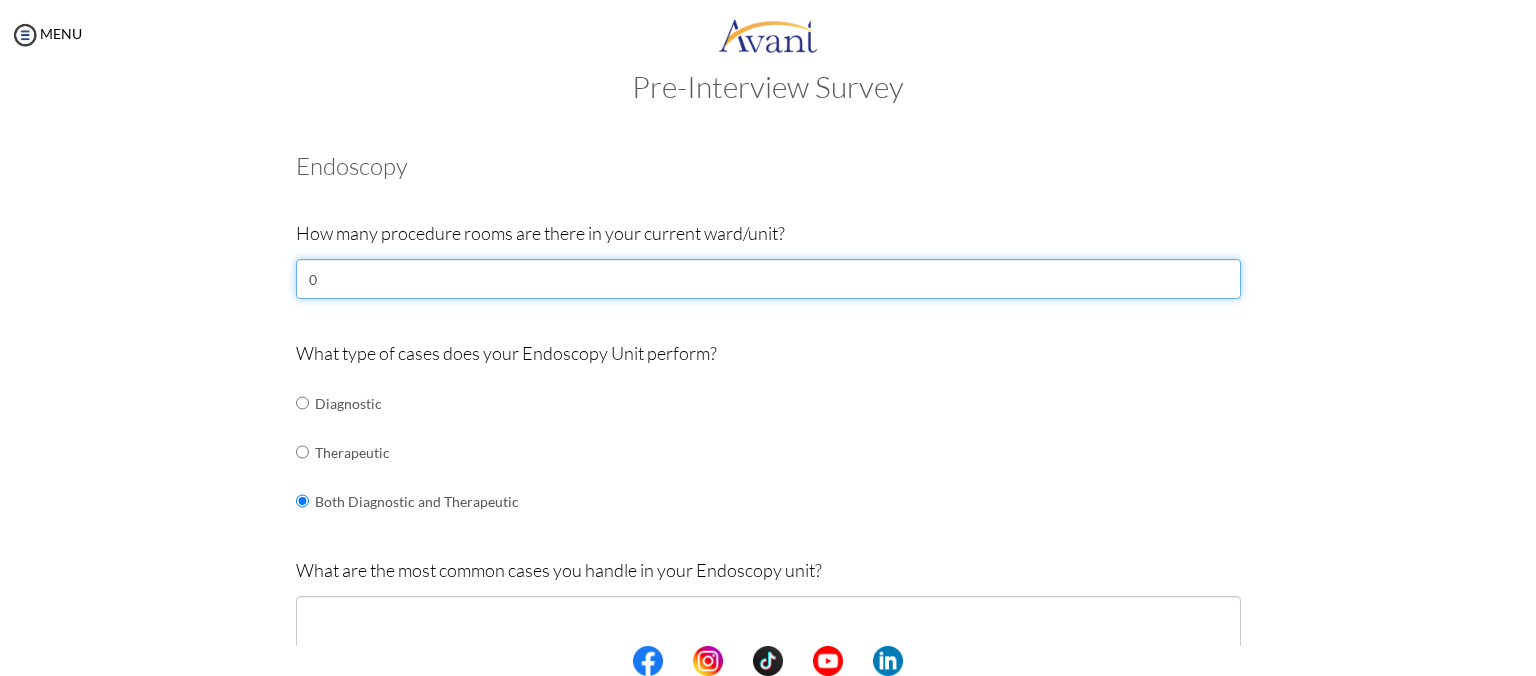 click on "0" at bounding box center [768, 279] 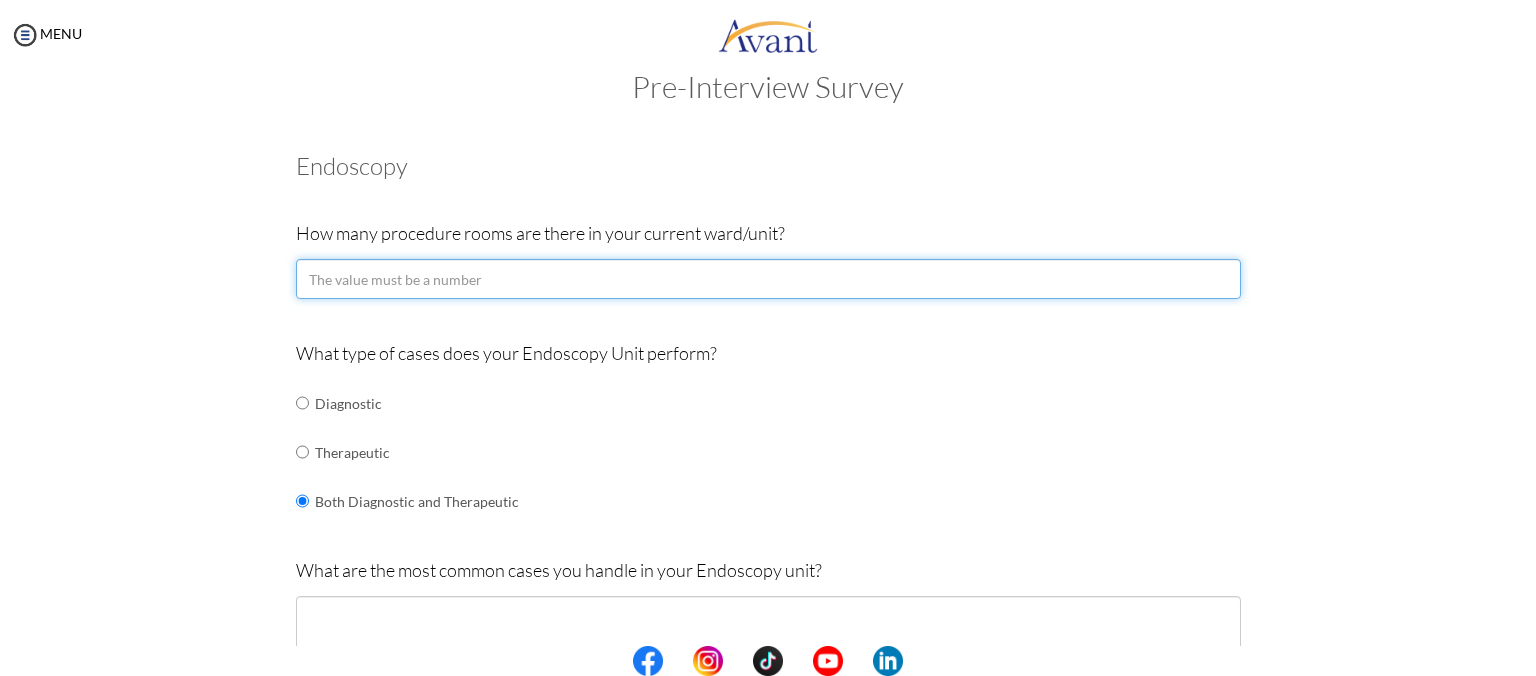 click at bounding box center (768, 279) 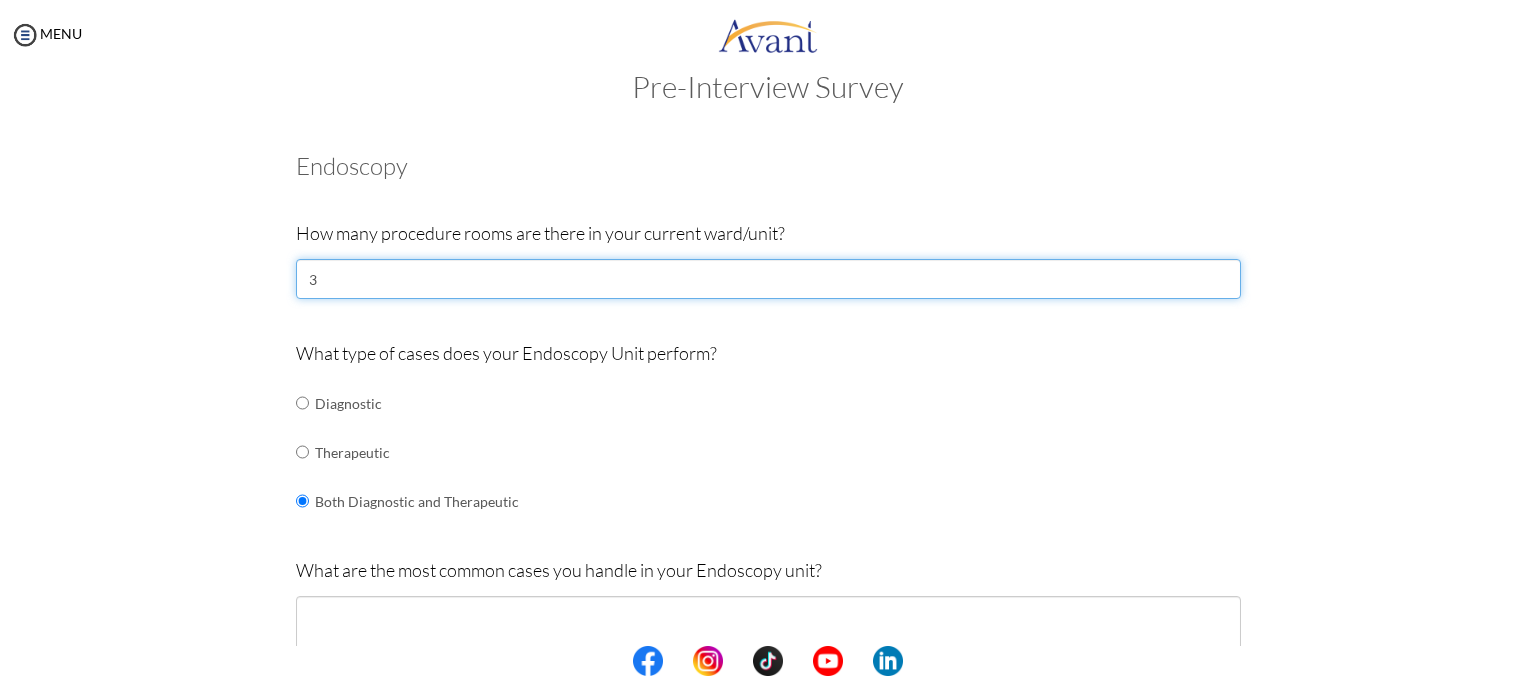 click on "3" at bounding box center [768, 279] 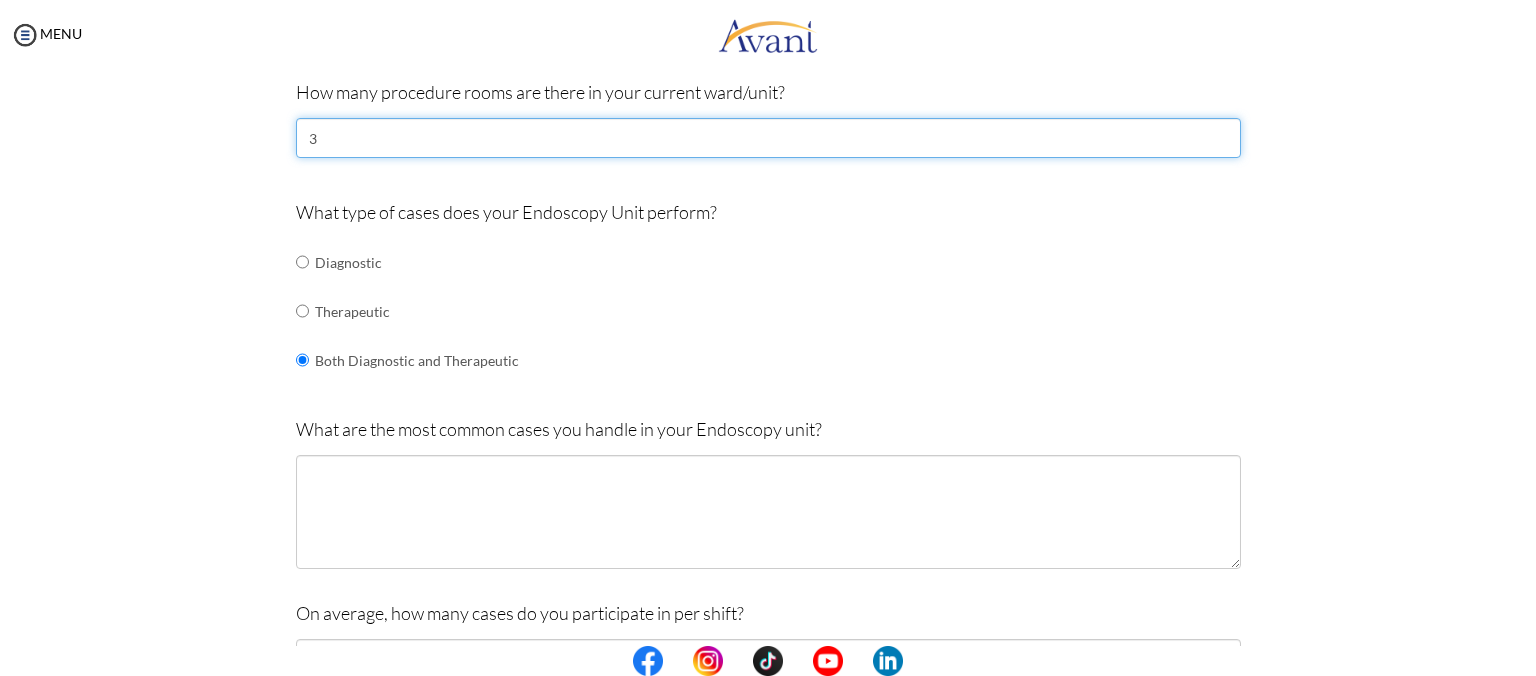 scroll, scrollTop: 196, scrollLeft: 0, axis: vertical 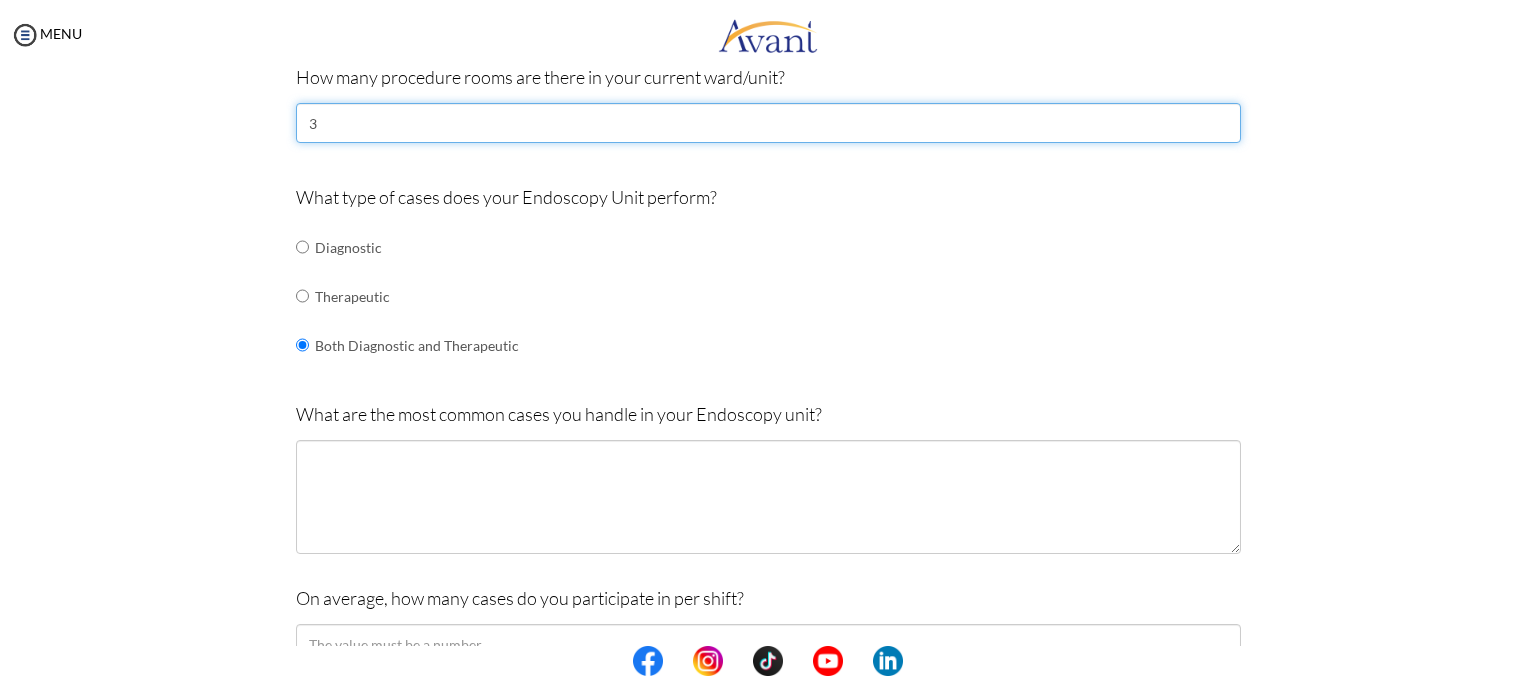 type on "3" 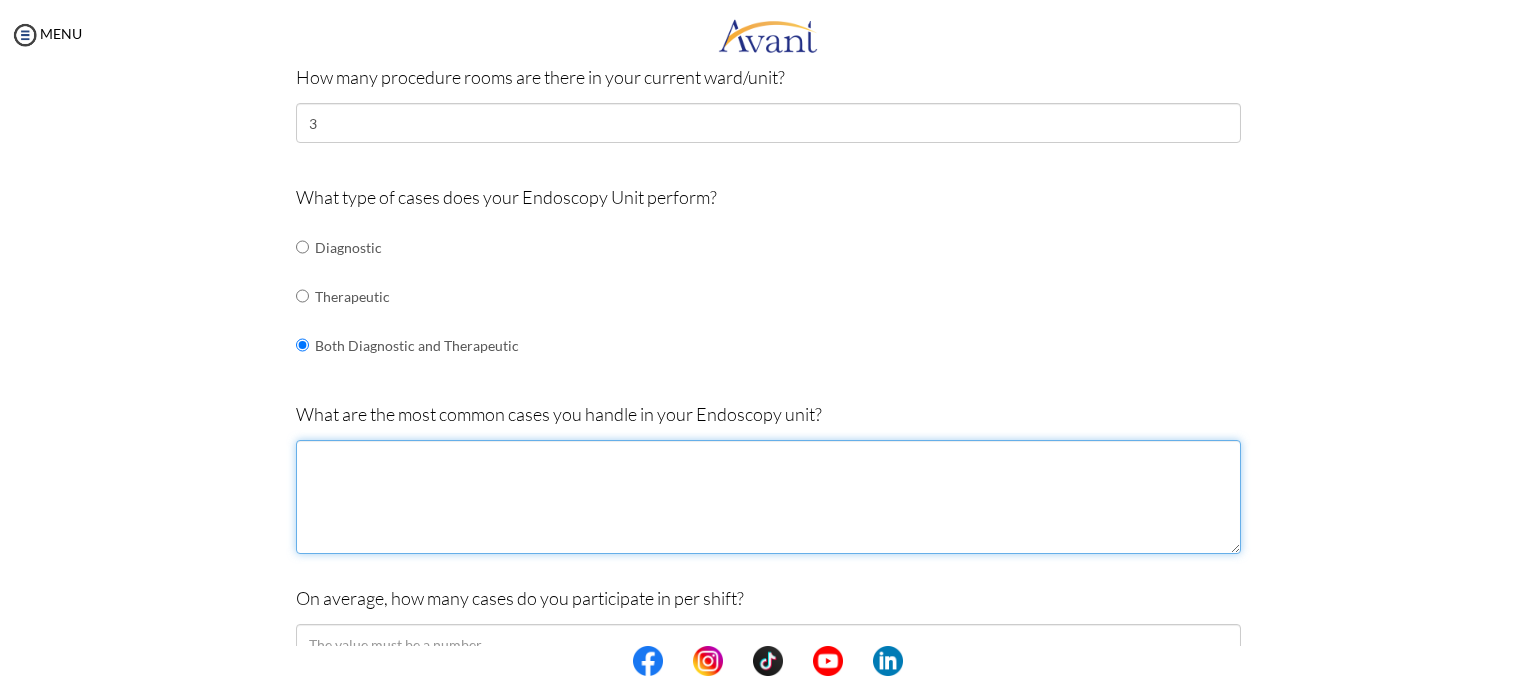 click at bounding box center (768, 497) 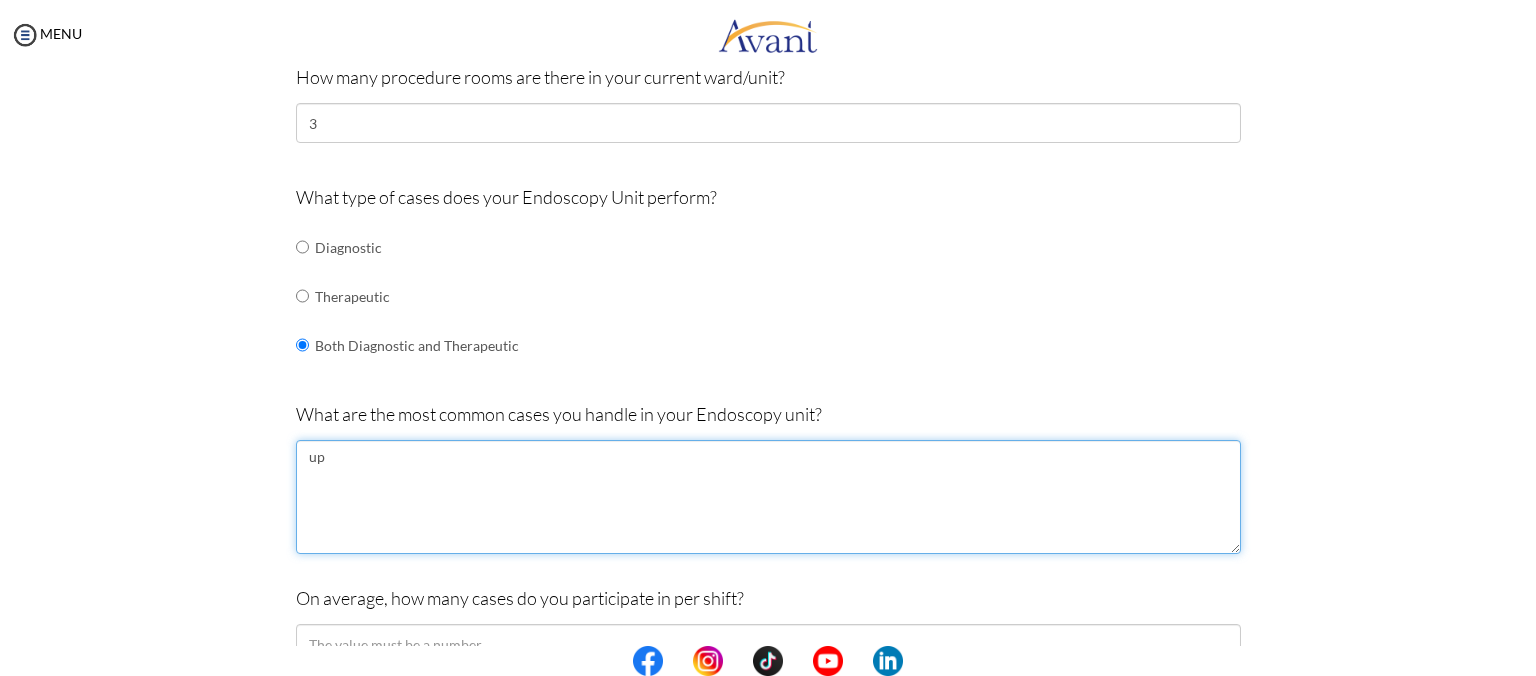 type on "u" 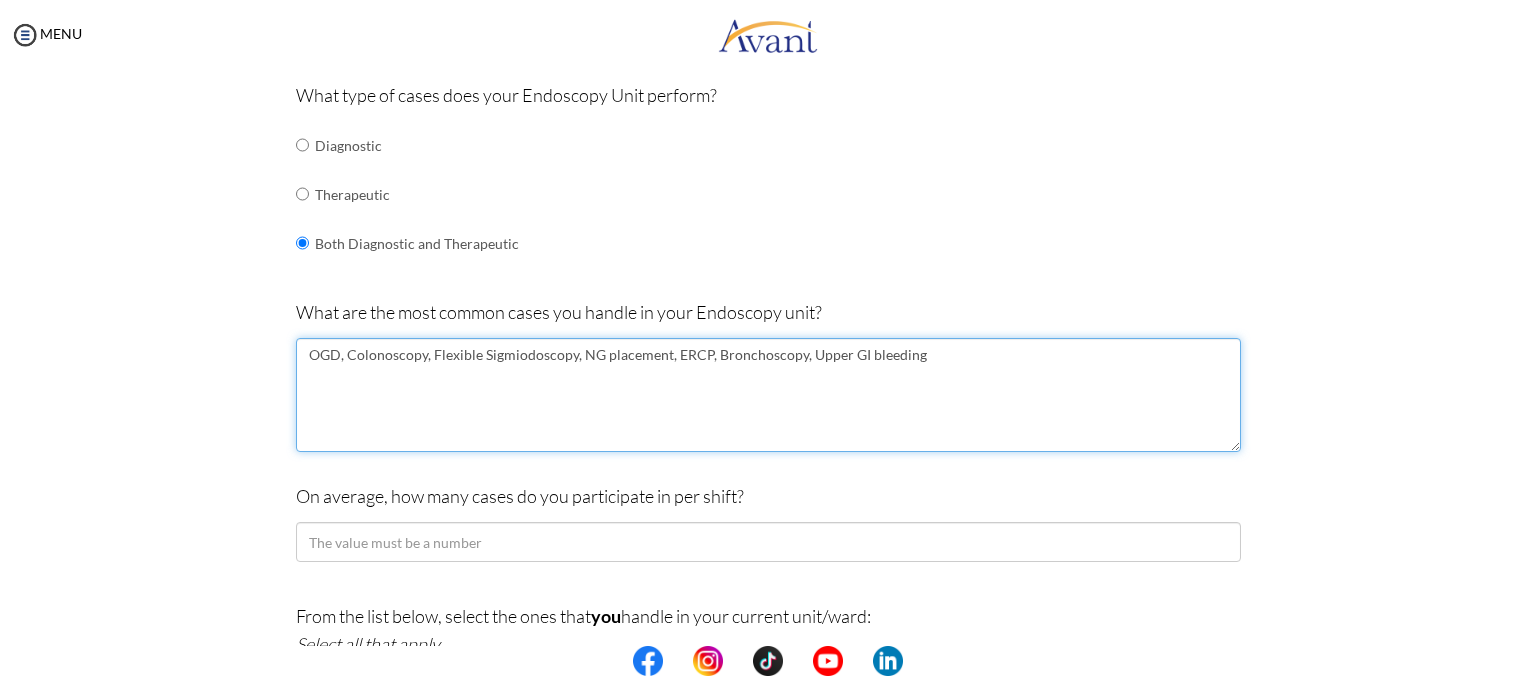 scroll, scrollTop: 314, scrollLeft: 0, axis: vertical 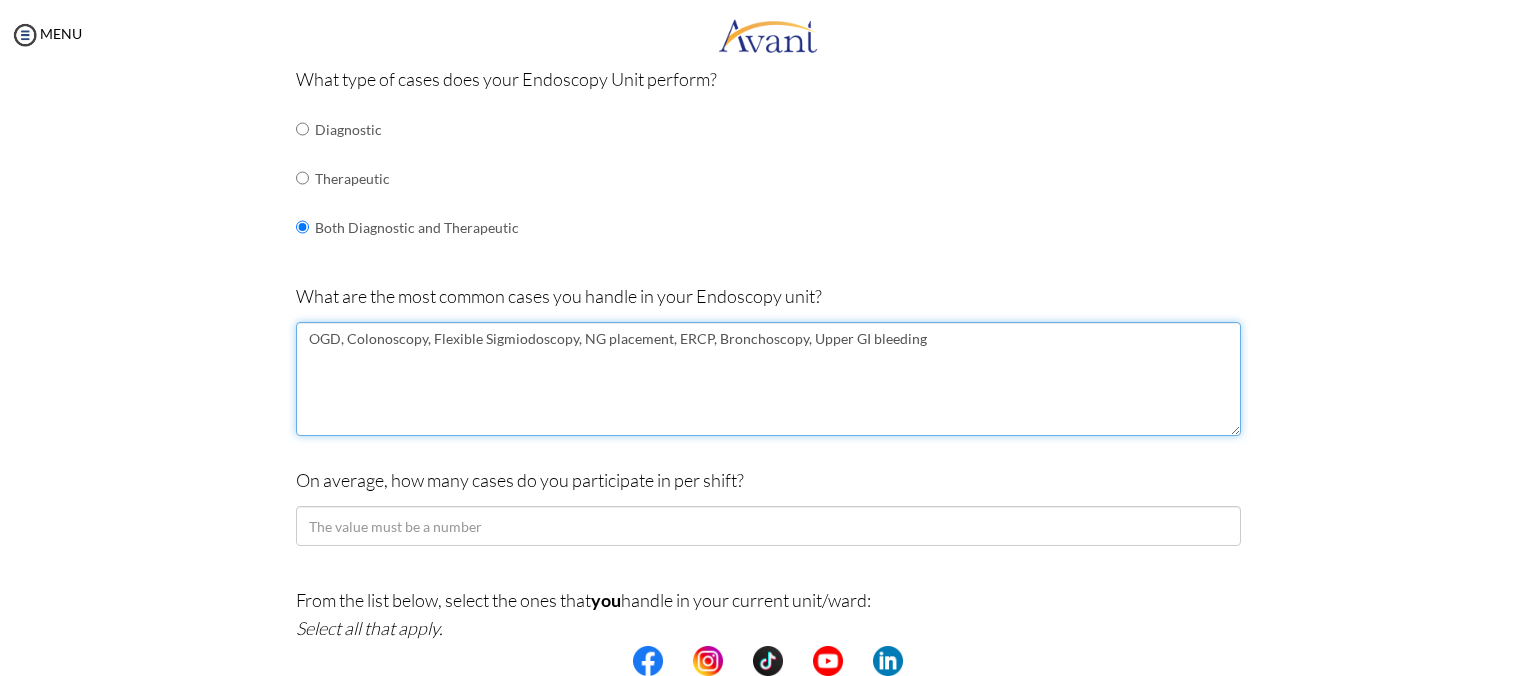 type on "OGD, Colonoscopy, Flexible Sigmiodoscopy, NG placement, ERCP, Bronchoscopy, Upper GI bleeding" 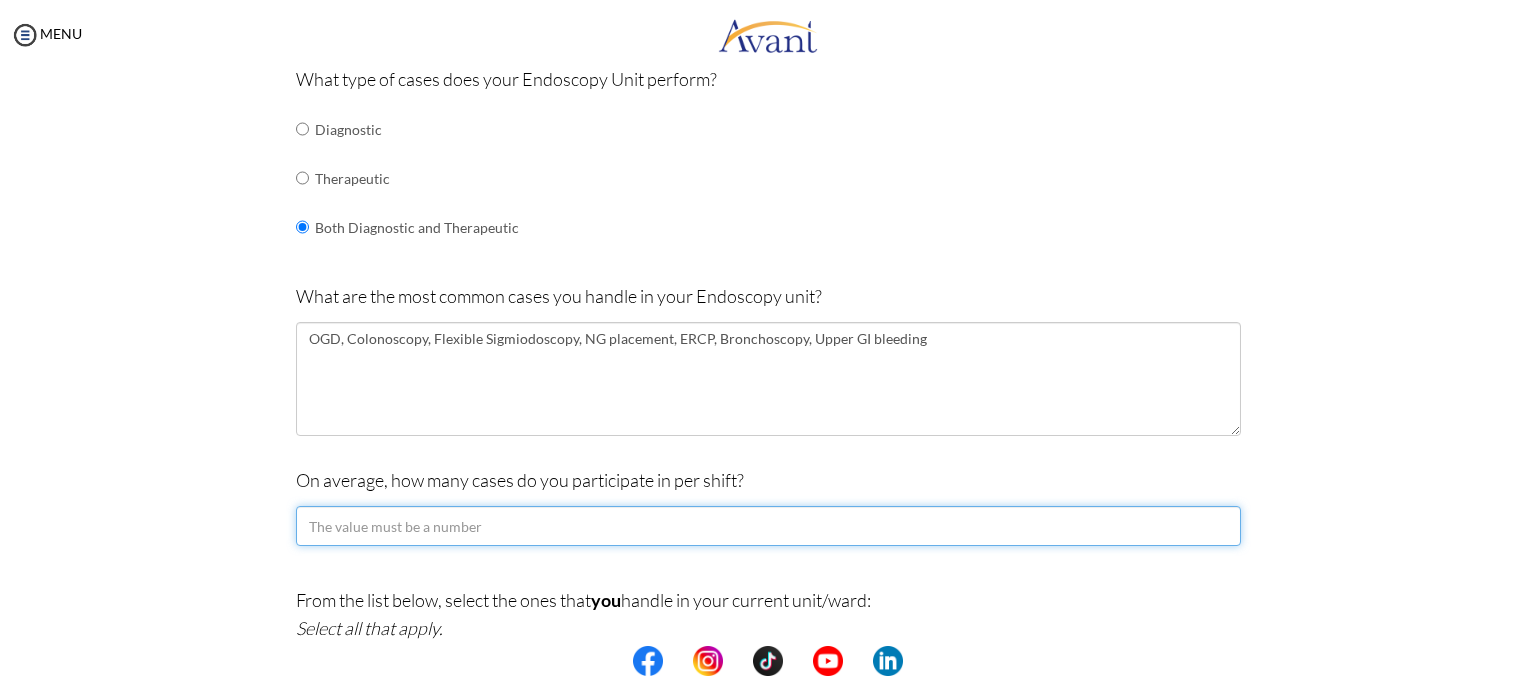 click at bounding box center [768, 526] 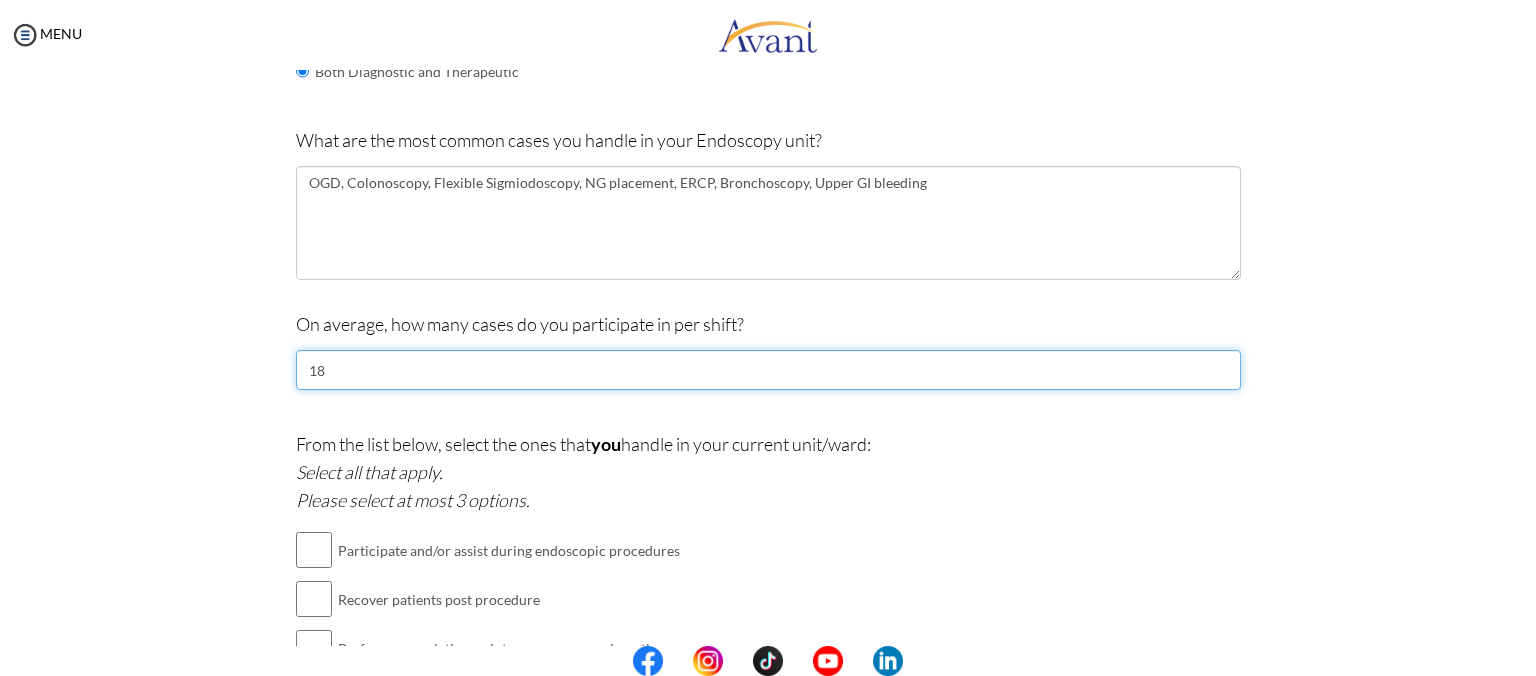 scroll, scrollTop: 475, scrollLeft: 0, axis: vertical 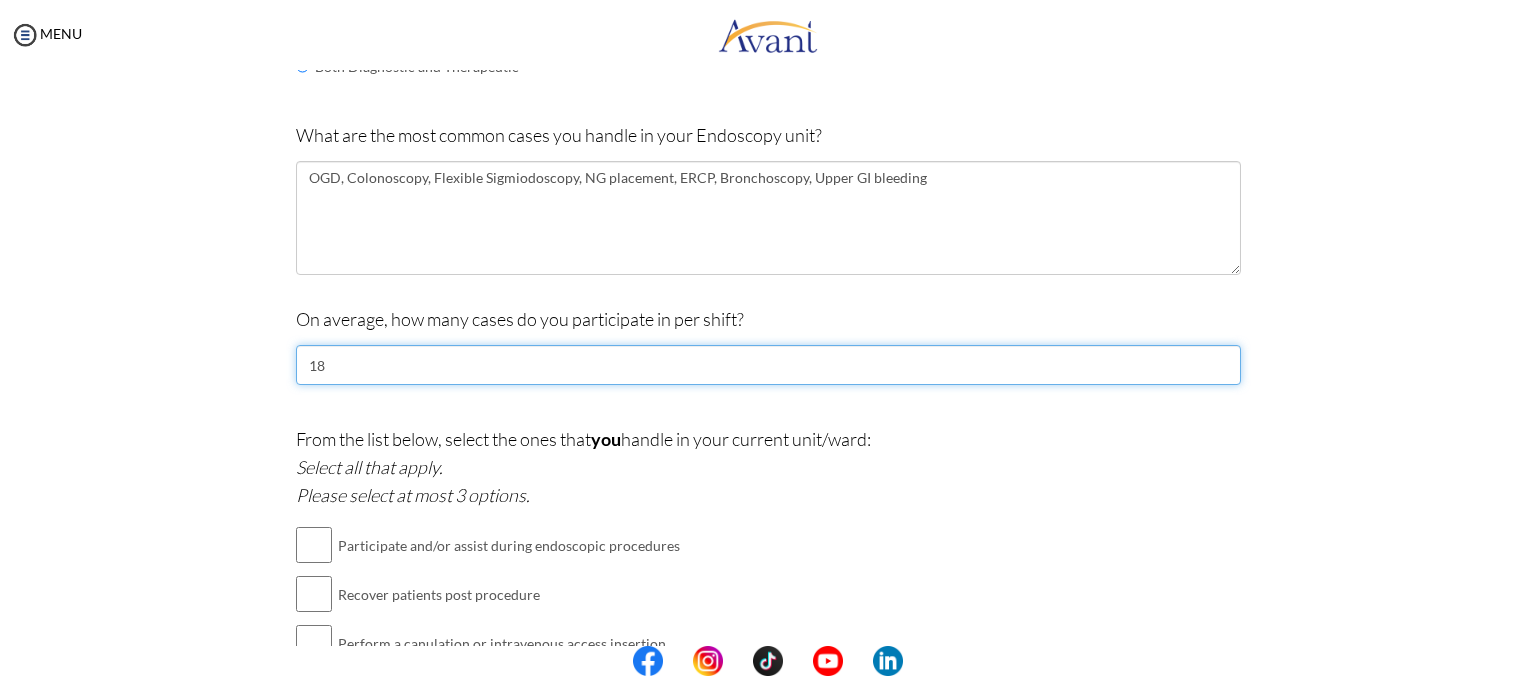 type on "18" 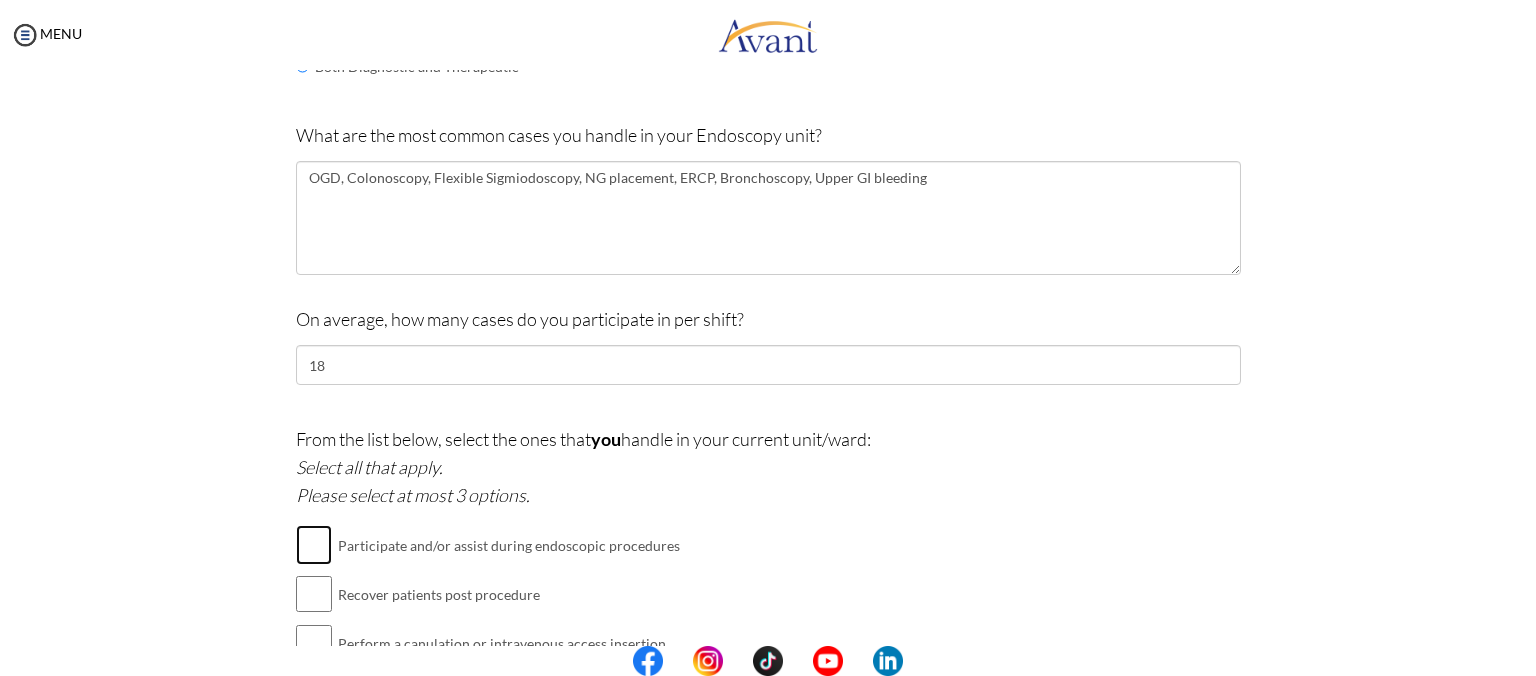 click at bounding box center [314, 545] 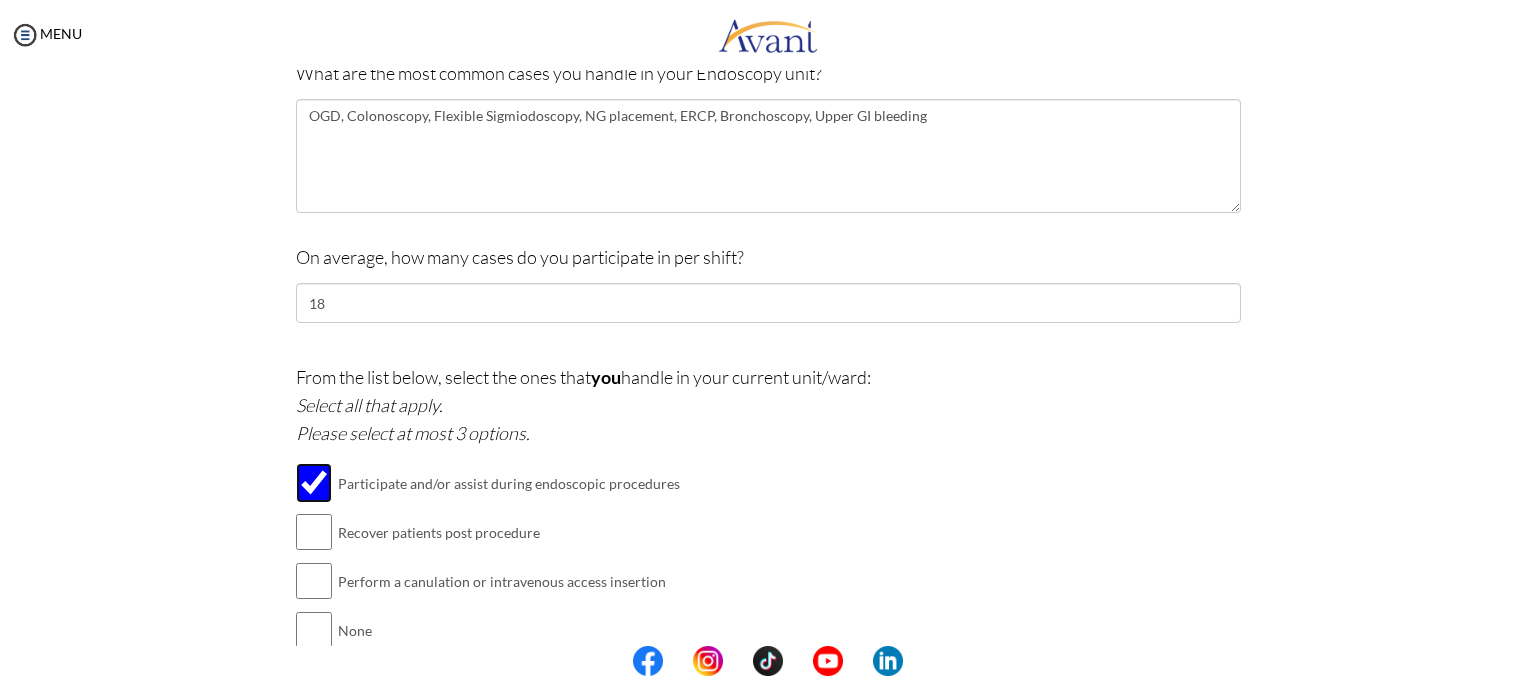 scroll, scrollTop: 540, scrollLeft: 0, axis: vertical 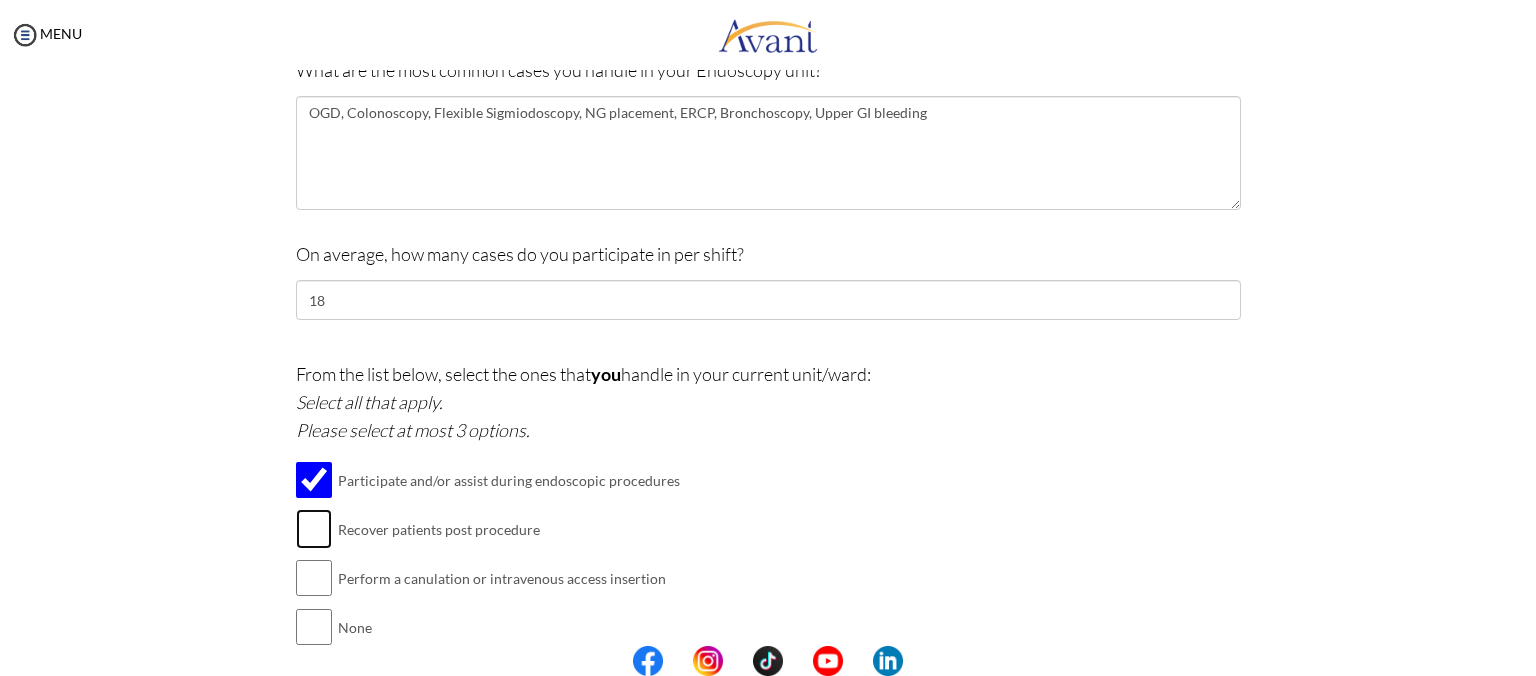 click at bounding box center (314, 529) 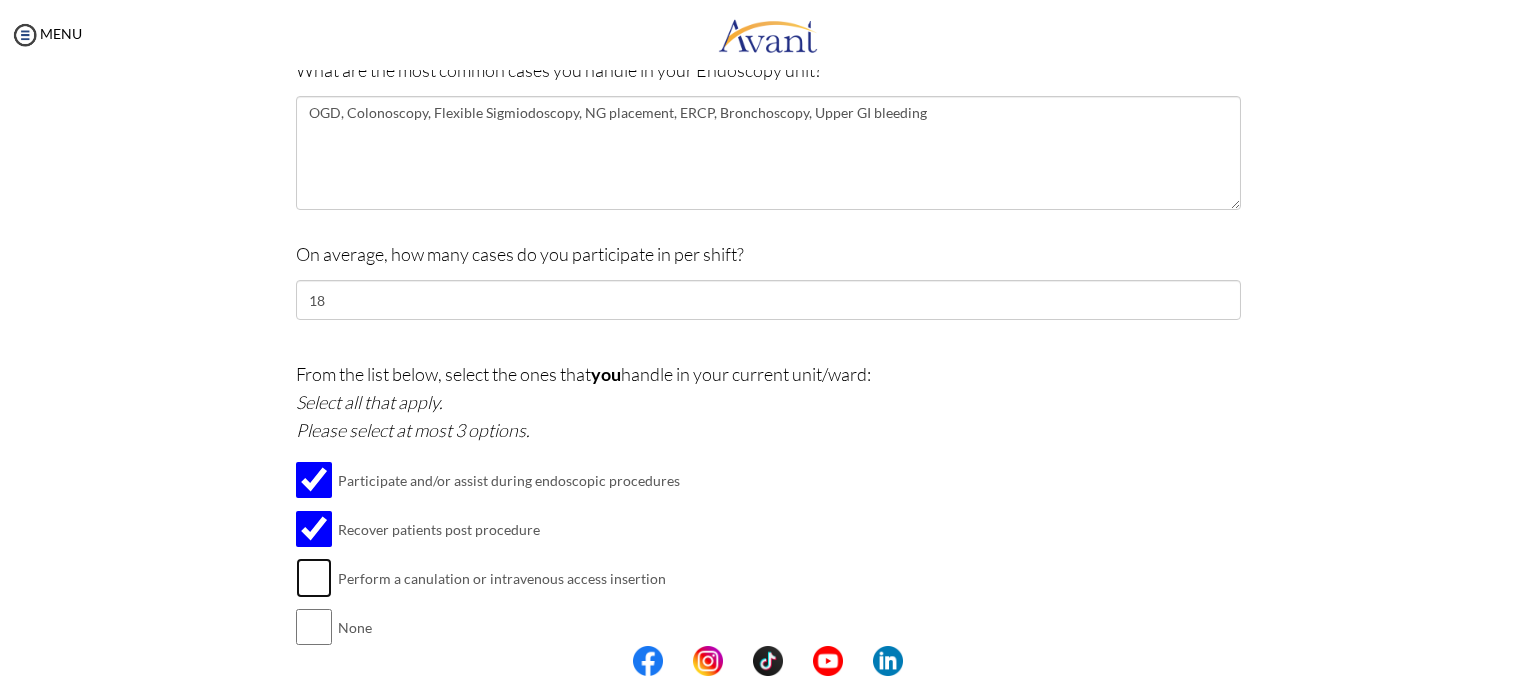 click at bounding box center (314, 578) 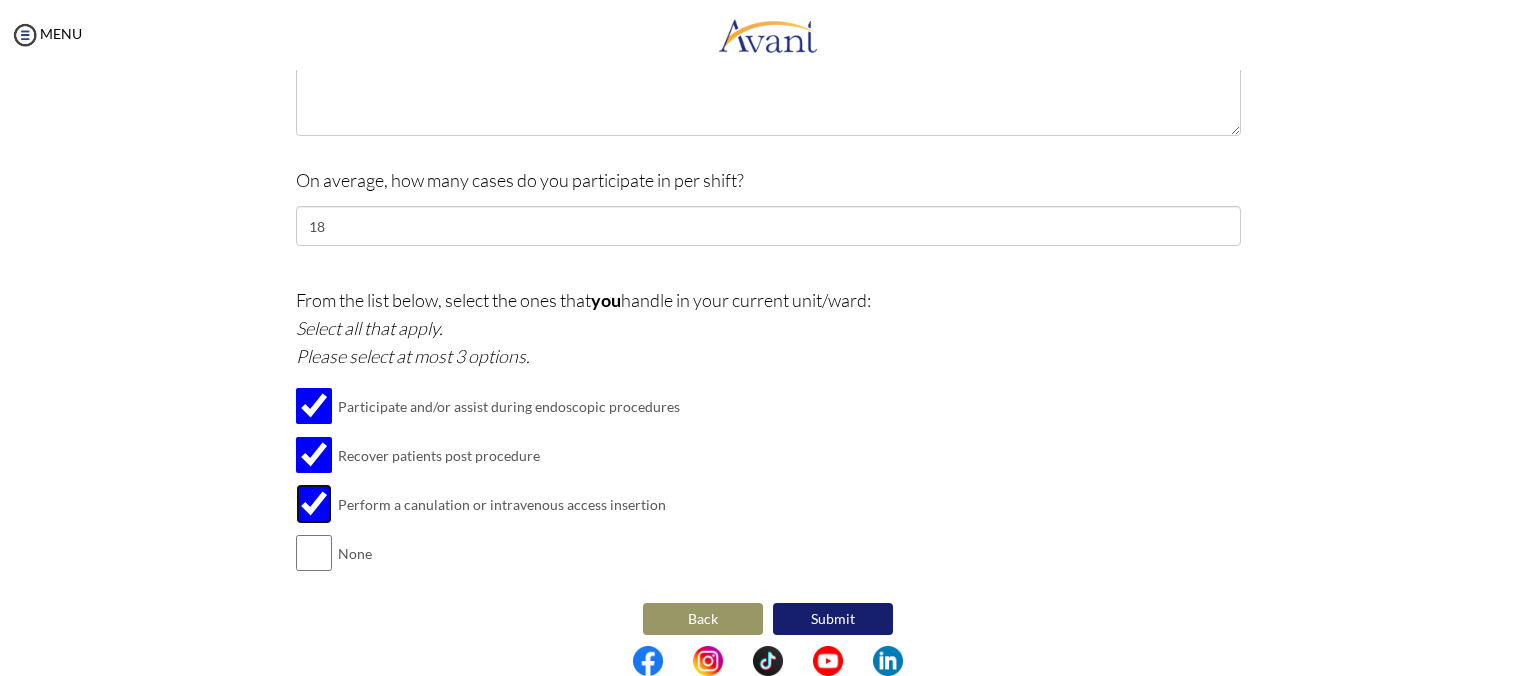 scroll, scrollTop: 619, scrollLeft: 0, axis: vertical 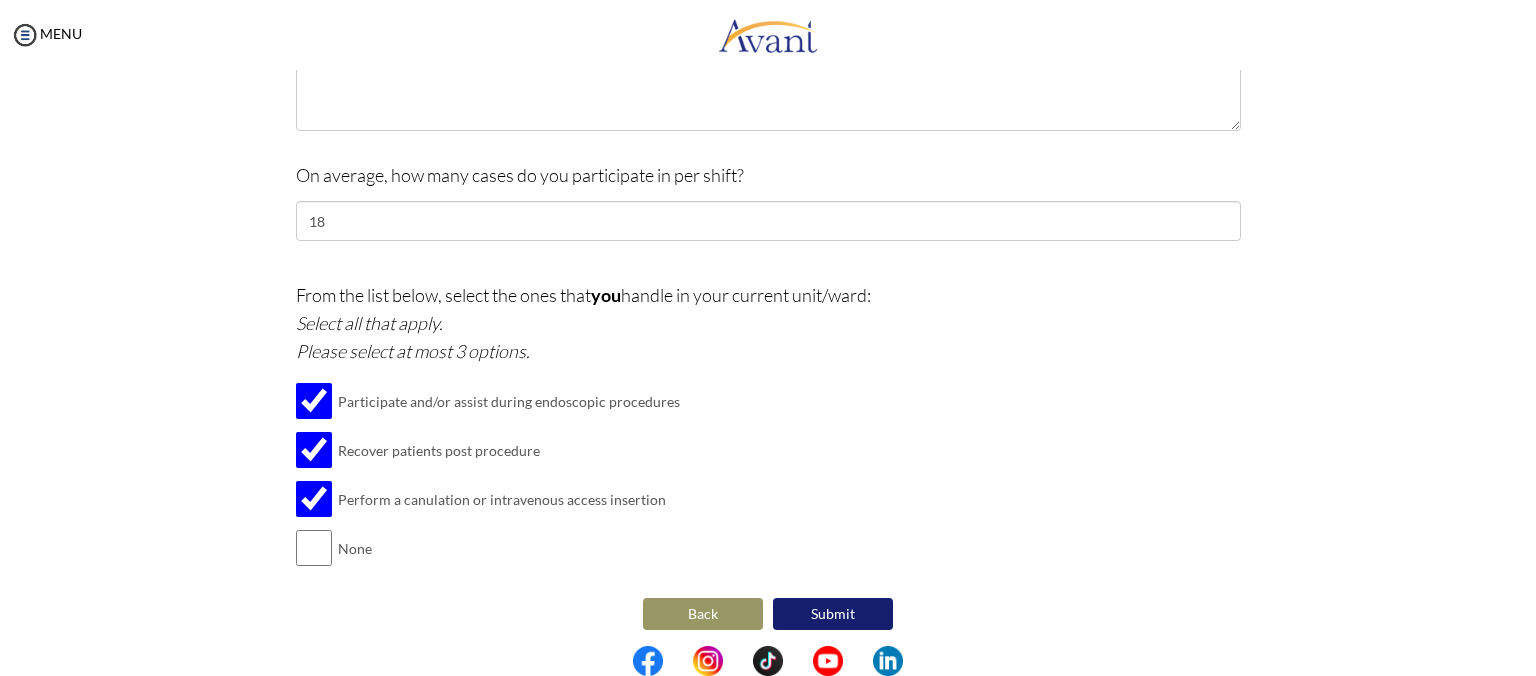 click on "Submit" at bounding box center [833, 614] 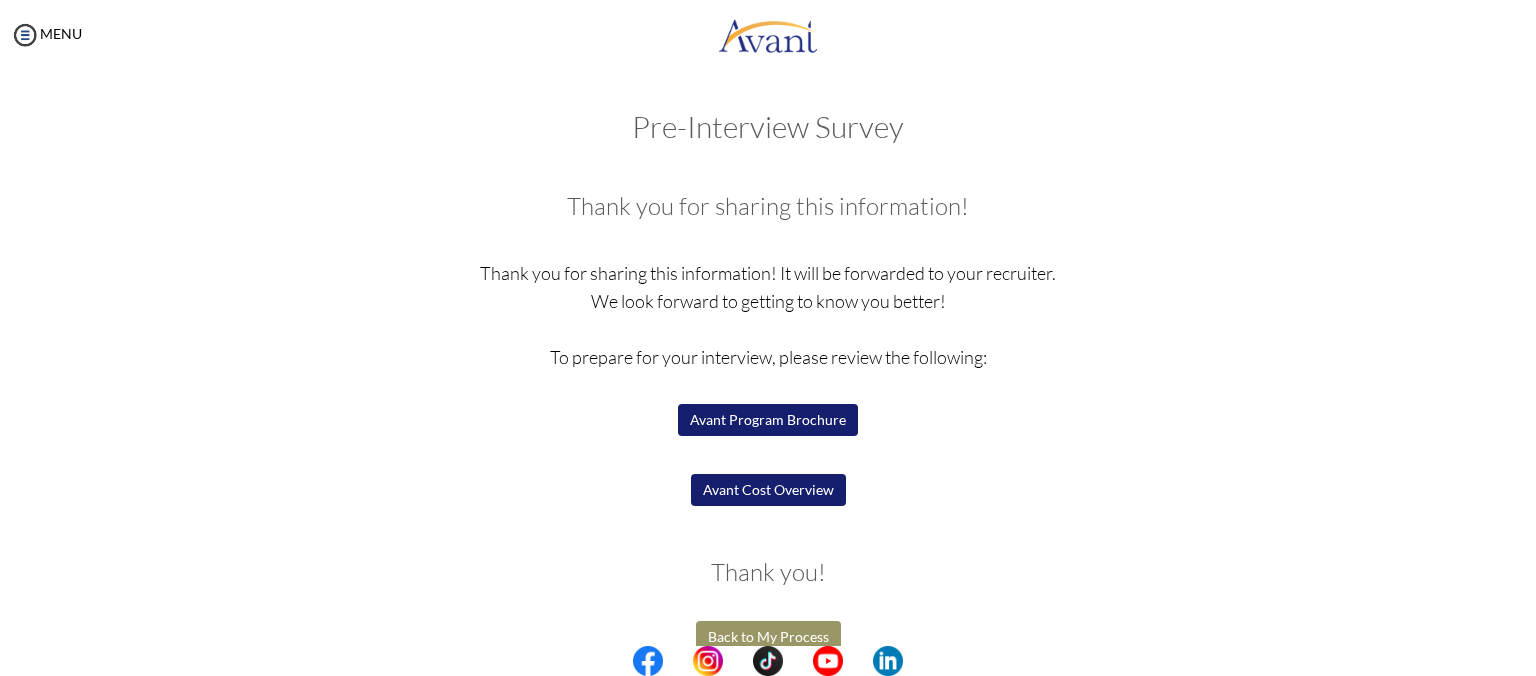 scroll, scrollTop: 31, scrollLeft: 0, axis: vertical 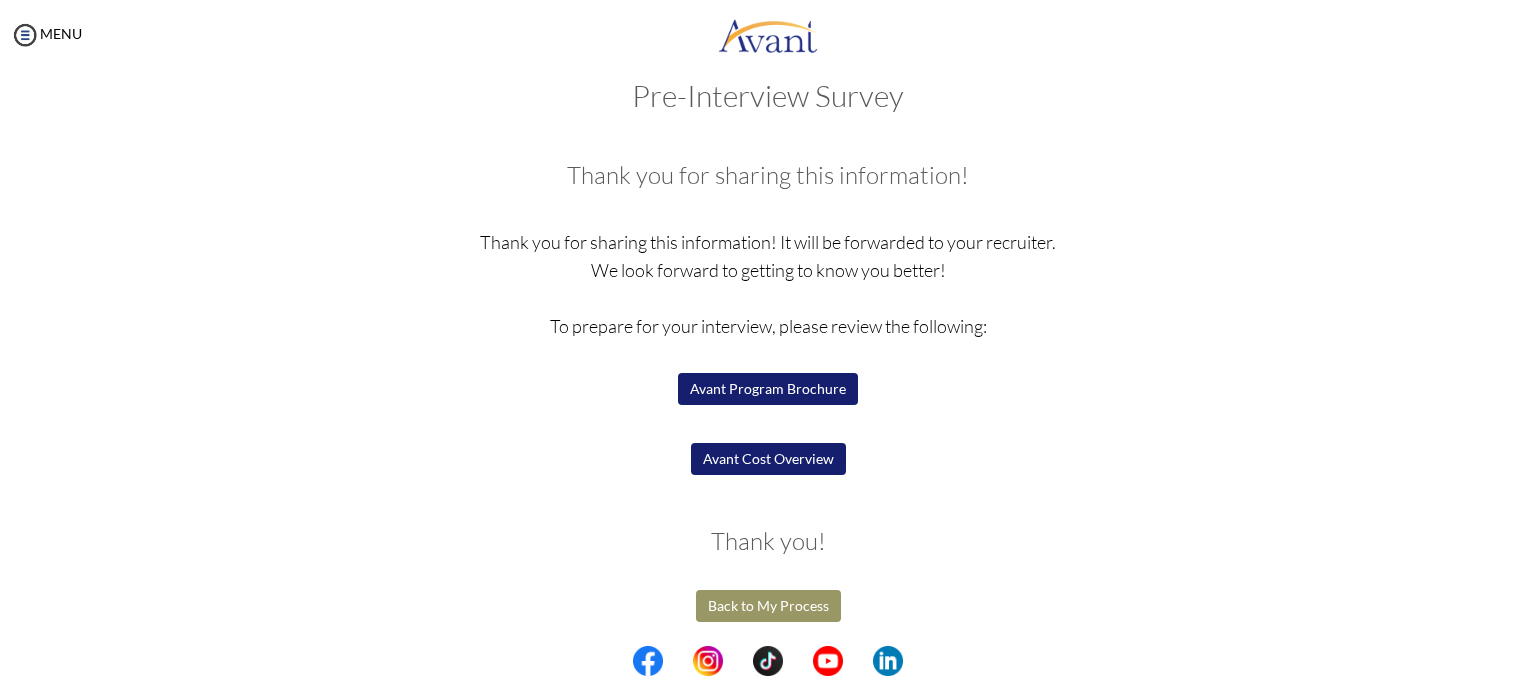 click on "Avant Program Brochure" at bounding box center [768, 389] 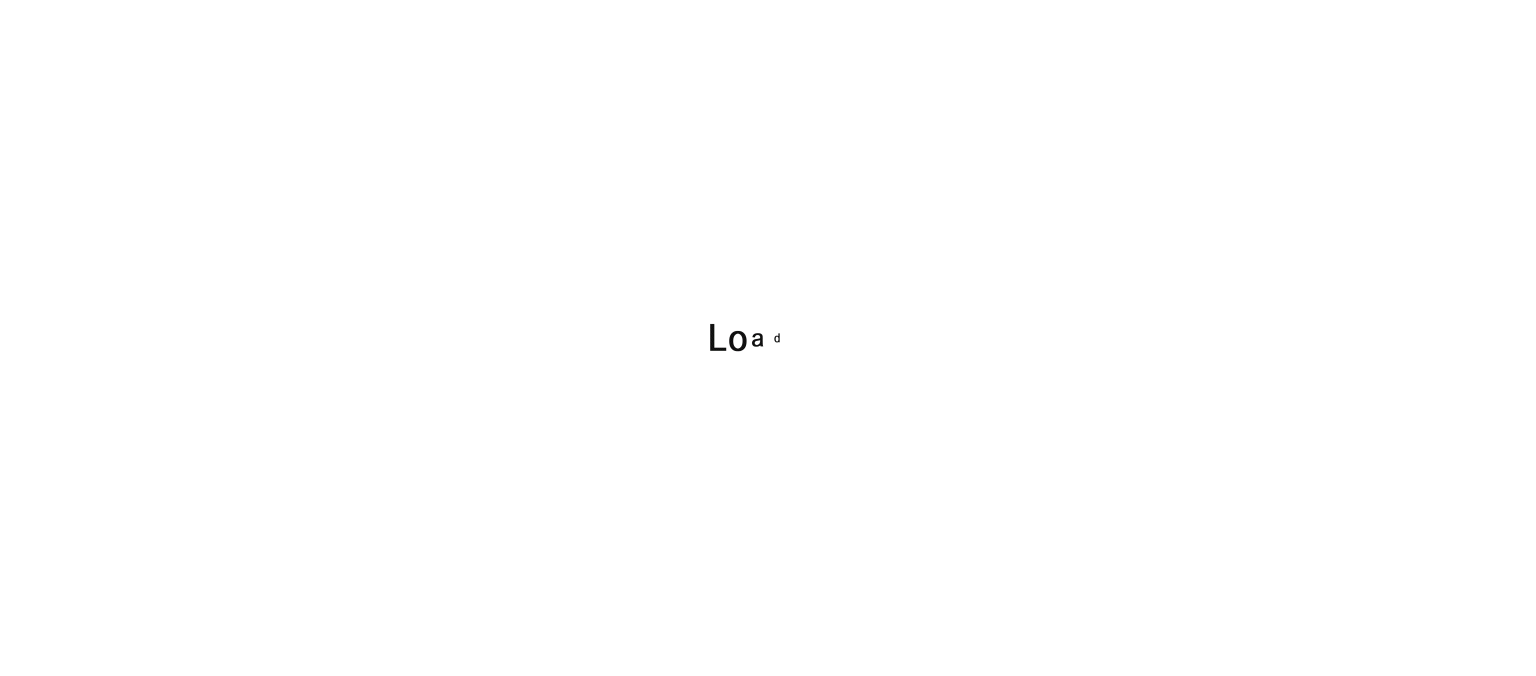 scroll, scrollTop: 0, scrollLeft: 0, axis: both 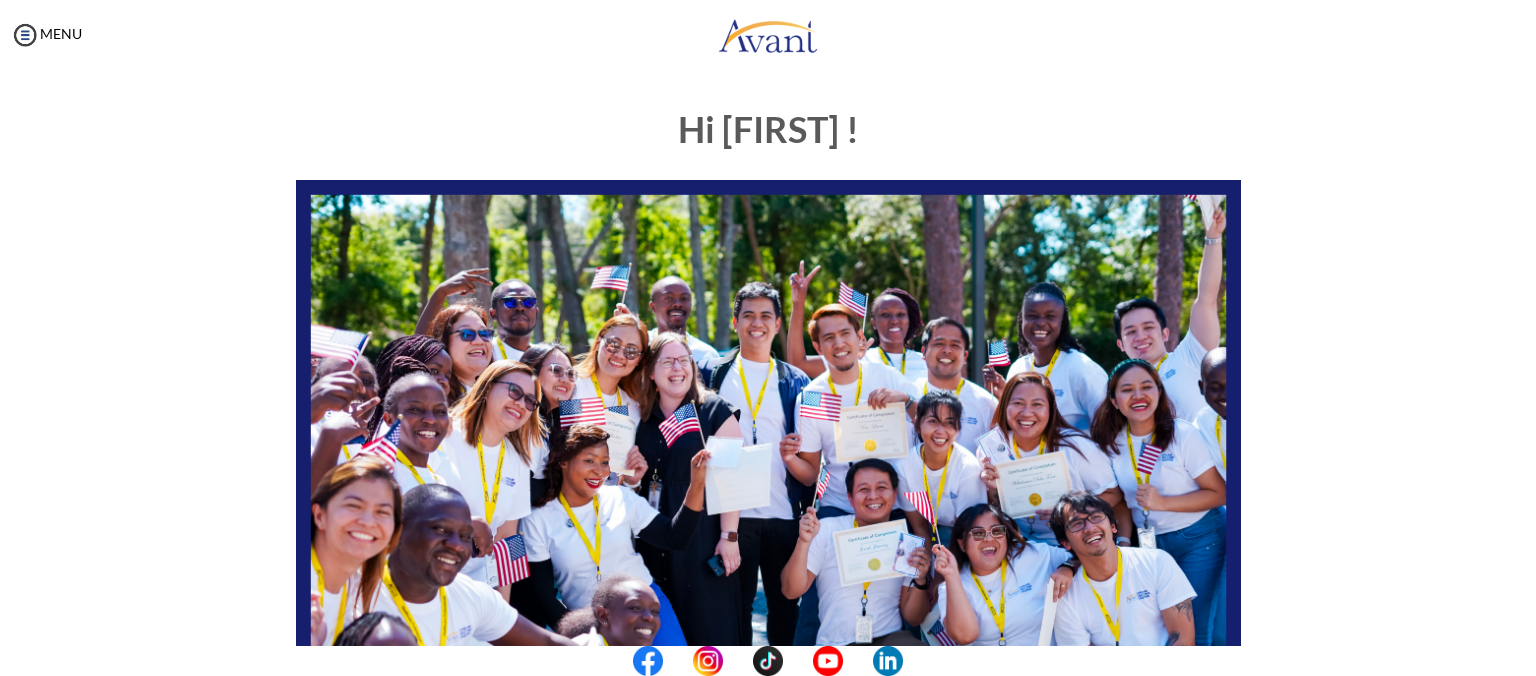 click at bounding box center [0, 0] 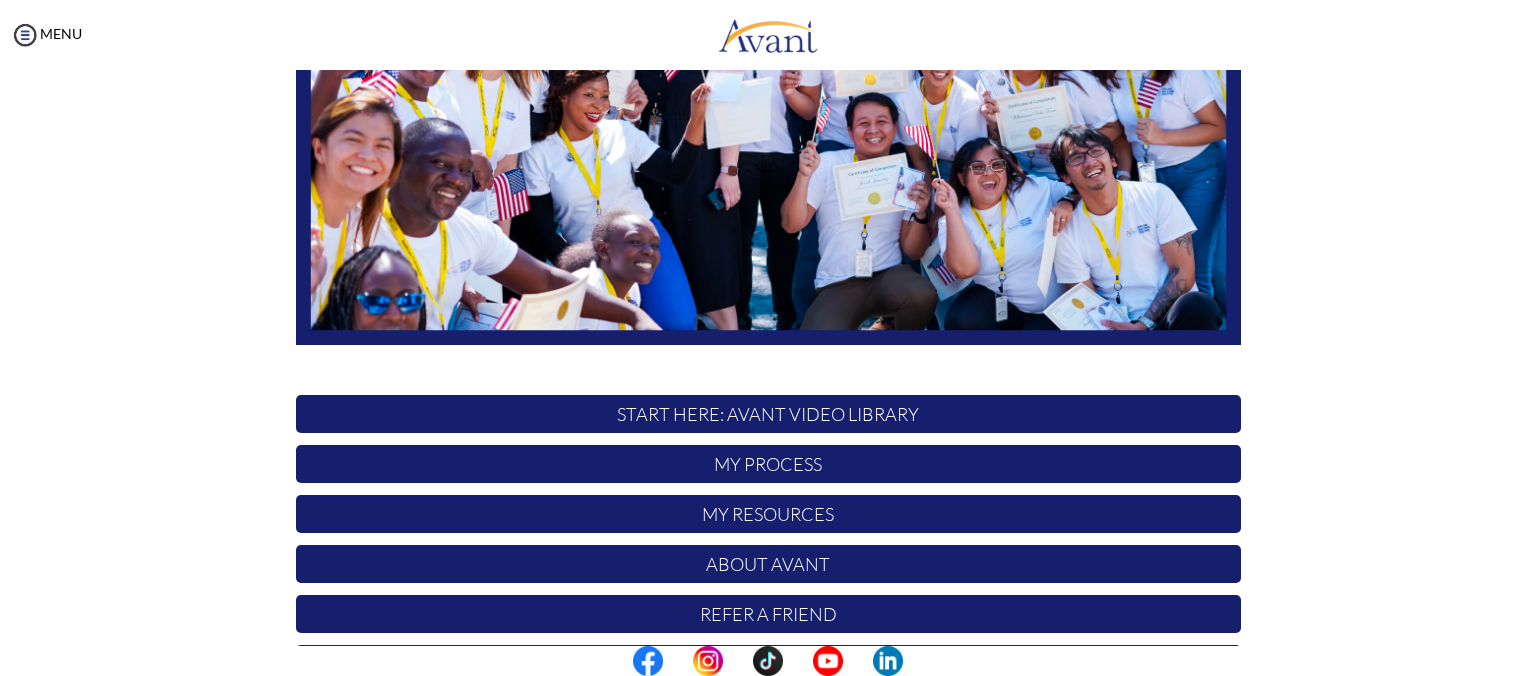 scroll, scrollTop: 434, scrollLeft: 0, axis: vertical 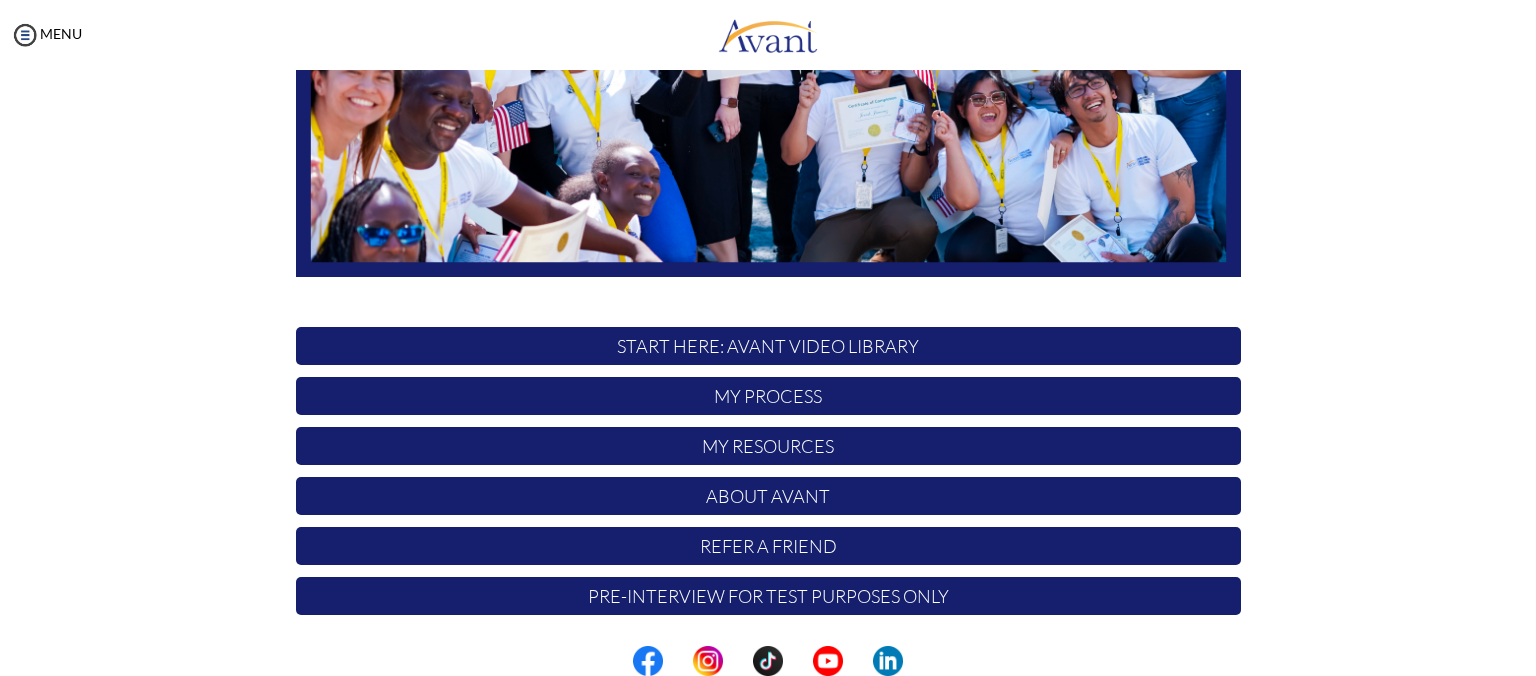click on "Pre-Interview for test purposes only" at bounding box center (768, 596) 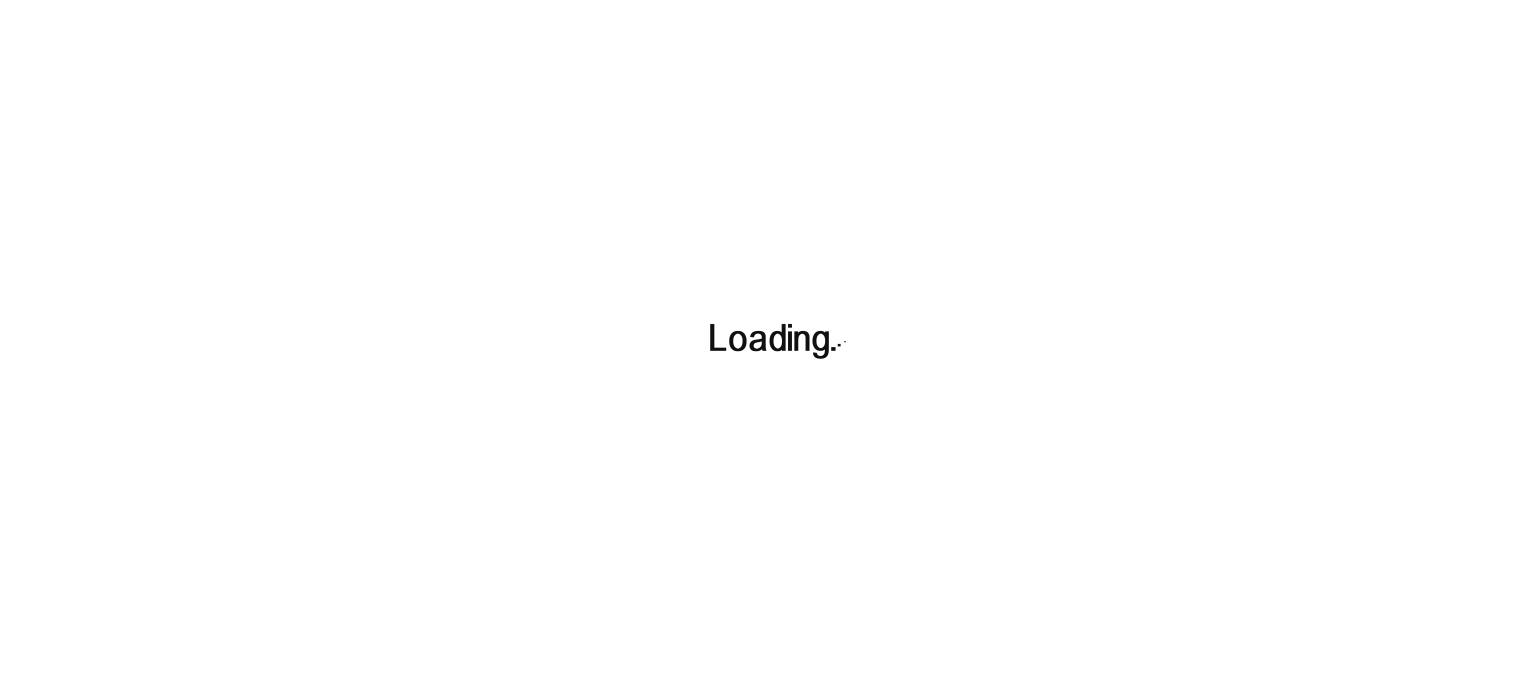 scroll, scrollTop: 0, scrollLeft: 0, axis: both 